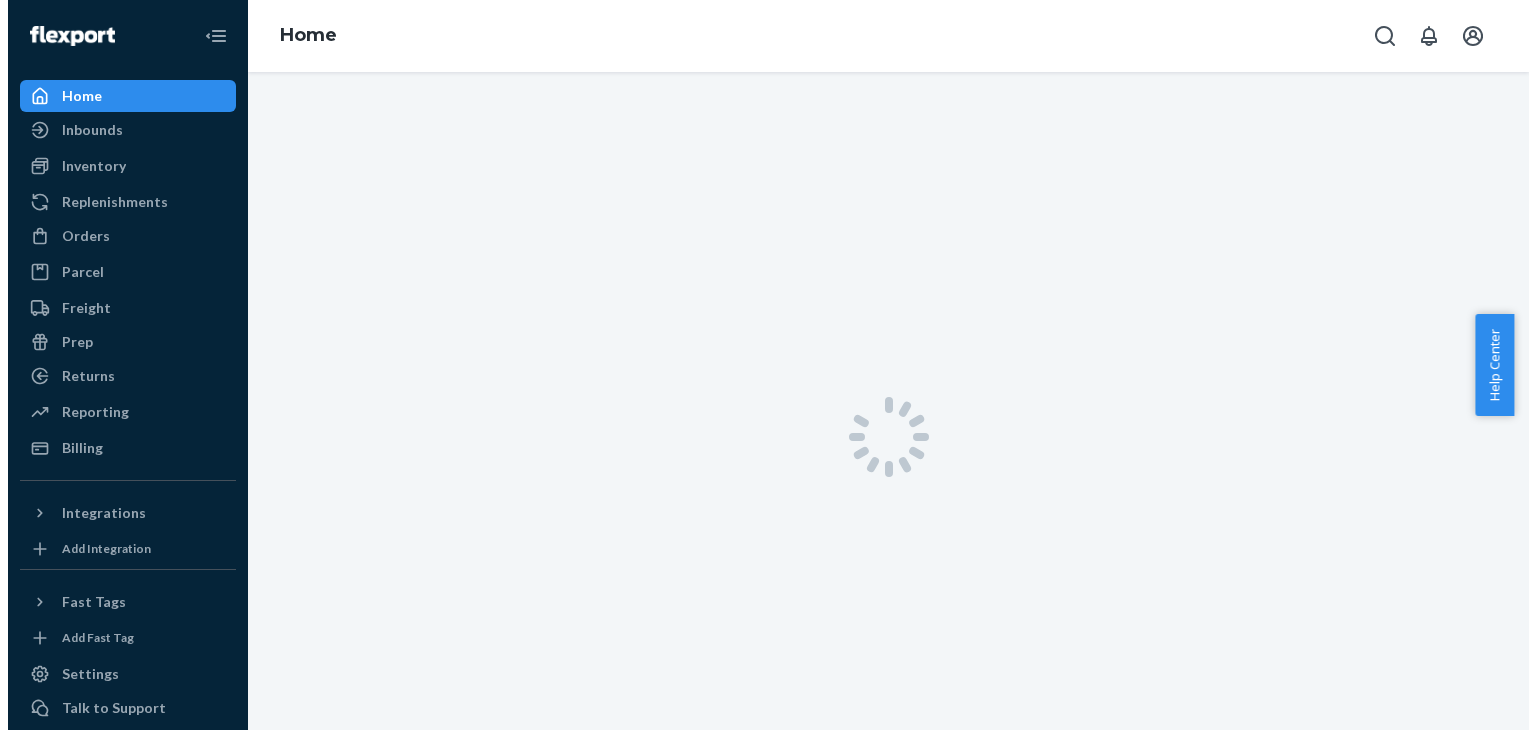 scroll, scrollTop: 0, scrollLeft: 0, axis: both 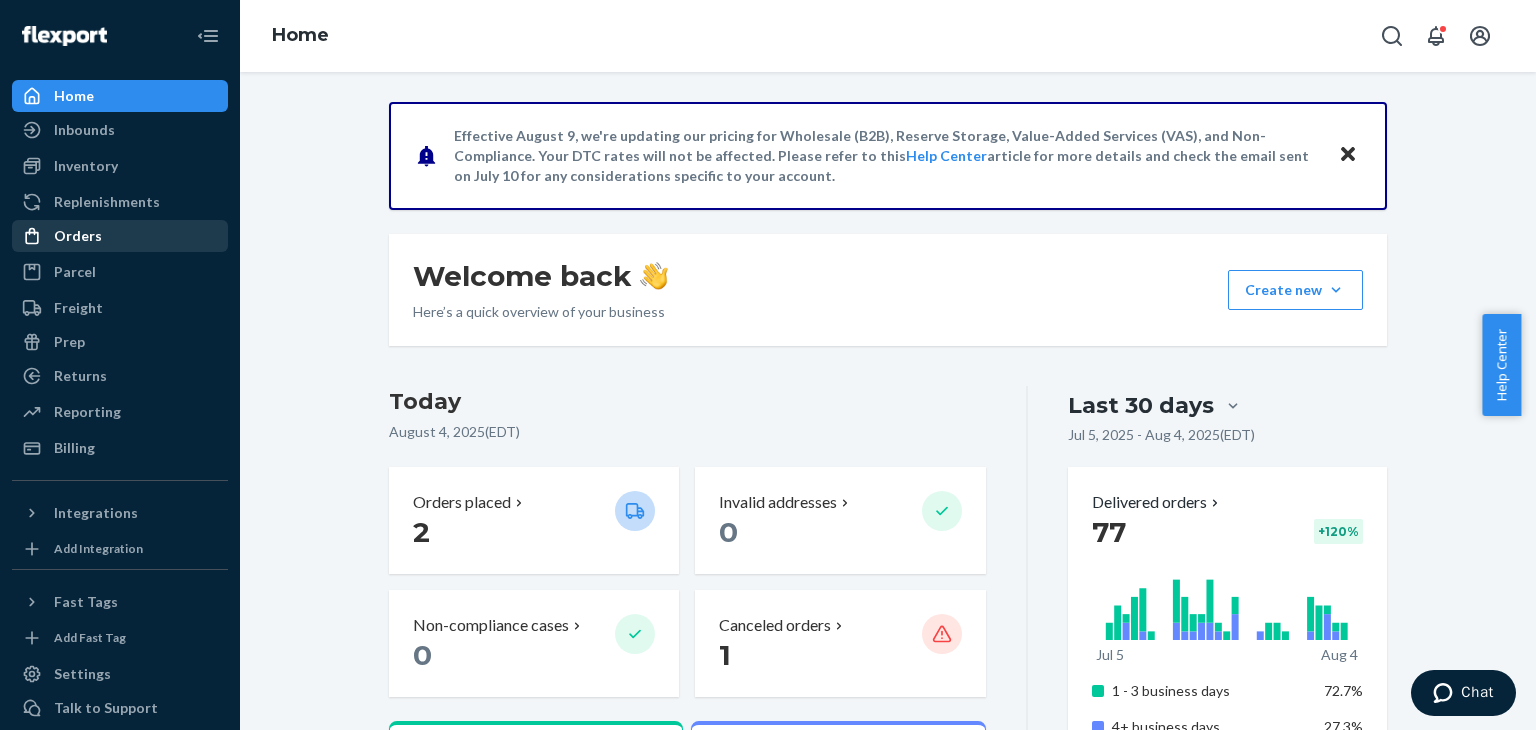 click on "Orders" at bounding box center [78, 236] 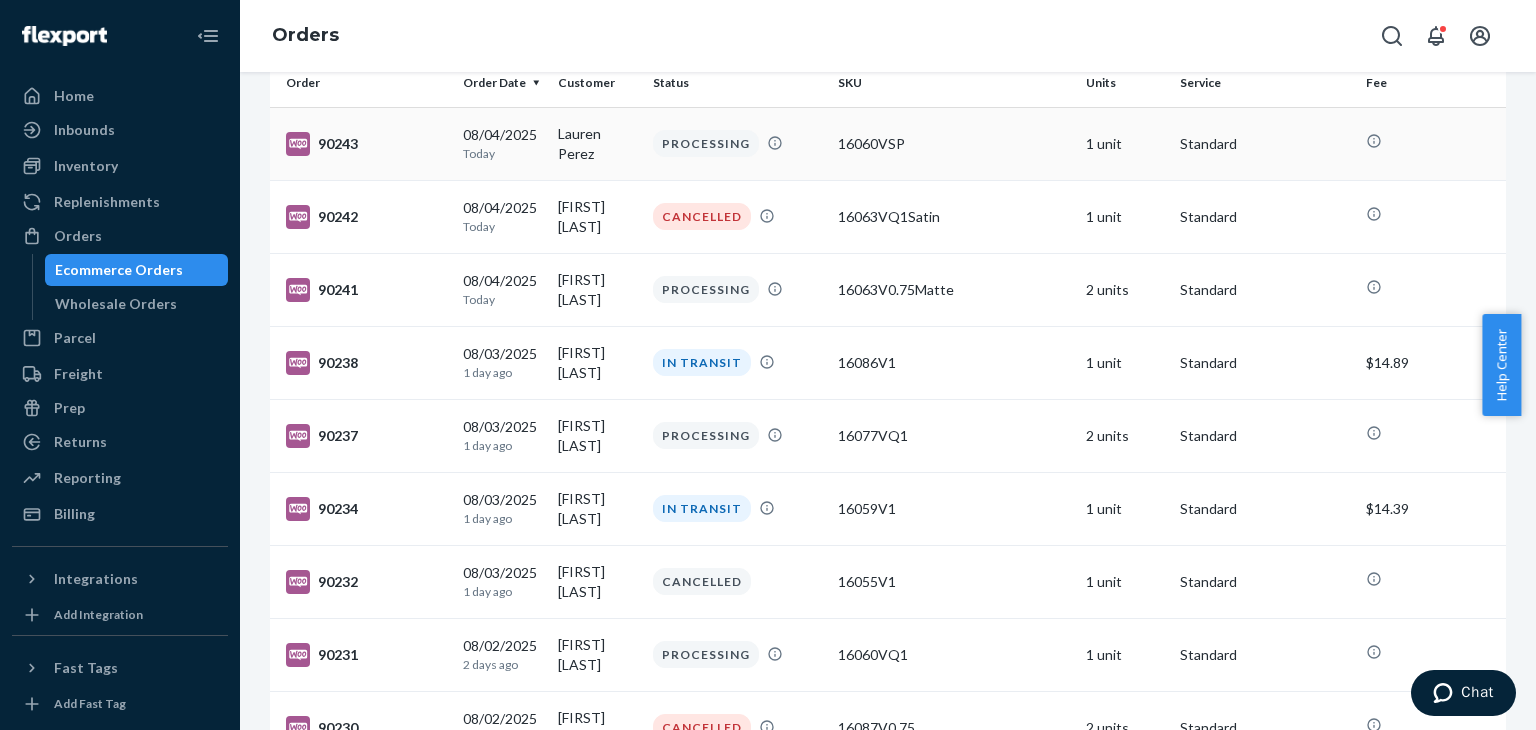 scroll, scrollTop: 0, scrollLeft: 0, axis: both 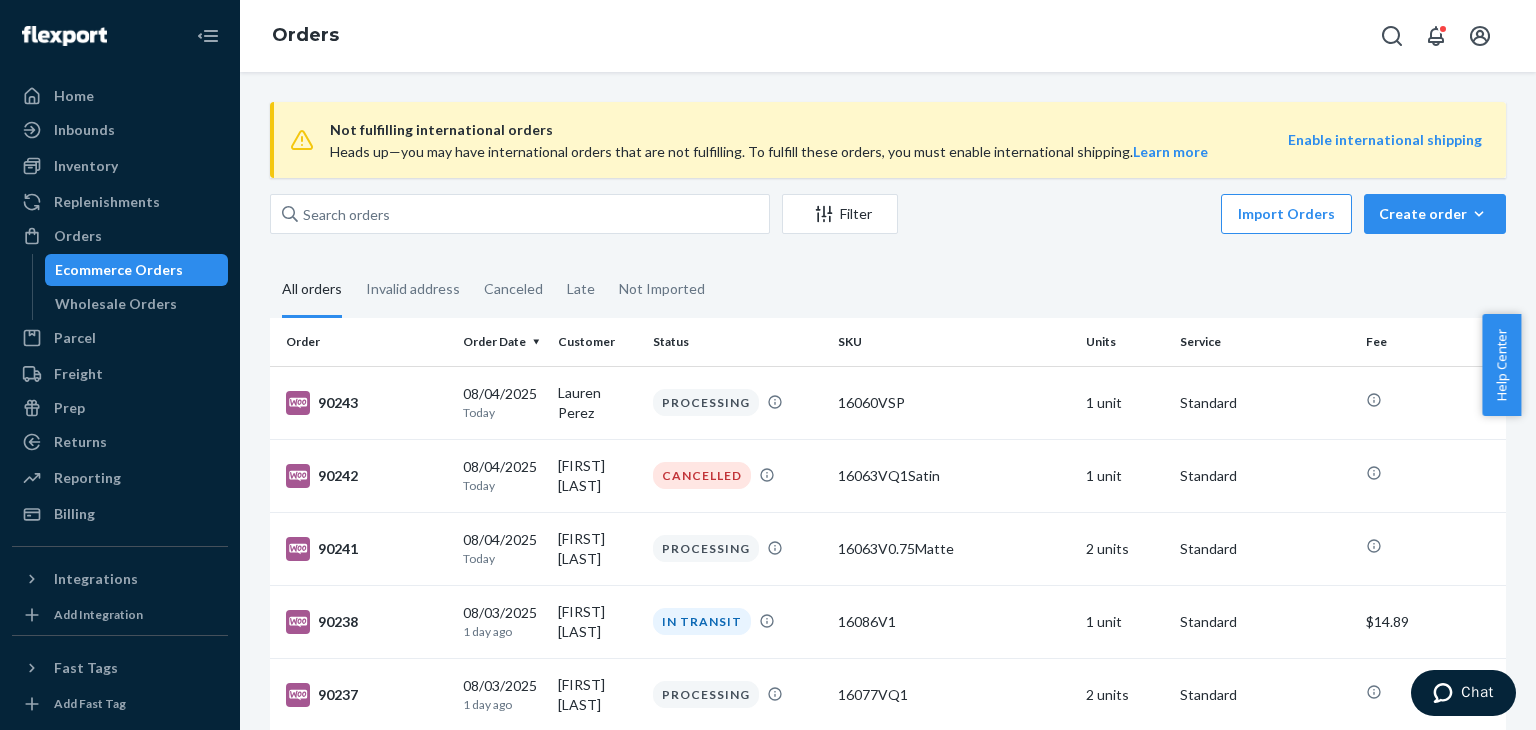 click on "Not fulfilling international orders Heads up—you may have international orders that are not fulfilling. To fulfill these orders, you must enable international shipping.  Learn more Enable international shipping Filter Import Orders Create order Ecommerce order Removal order All orders Invalid address Canceled Late Not Imported Order Order Date Customer Status SKU Units Service Fee 90243 08/04/2025 Today Lauren Perez PROCESSING 16060VSP 1 unit Standard 90242 08/04/2025 Today Iris Rodgers CANCELLED 16063VQ1Satin 1 unit Standard 90241 08/04/2025 Today Brent Michaels PROCESSING 16063V0.75Matte 2 units Standard 90238 08/03/2025 1 day ago Truc Do IN TRANSIT 16086V1 1 unit Standard $14.89 90237 08/03/2025 1 day ago Martin Zabala PROCESSING 16077VQ1 2 units Standard 90234 08/03/2025 1 day ago Kevin Miiller IN TRANSIT 16059V1 1 unit Standard $14.39 90232 08/03/2025 1 day ago Richard Amato CANCELLED 16055V1 1 unit Standard 90231 08/02/2025 2 days ago Susan DeSmith PROCESSING 16060VQ1 1 unit Standard 90230 08/02/2025" at bounding box center [888, 1201] 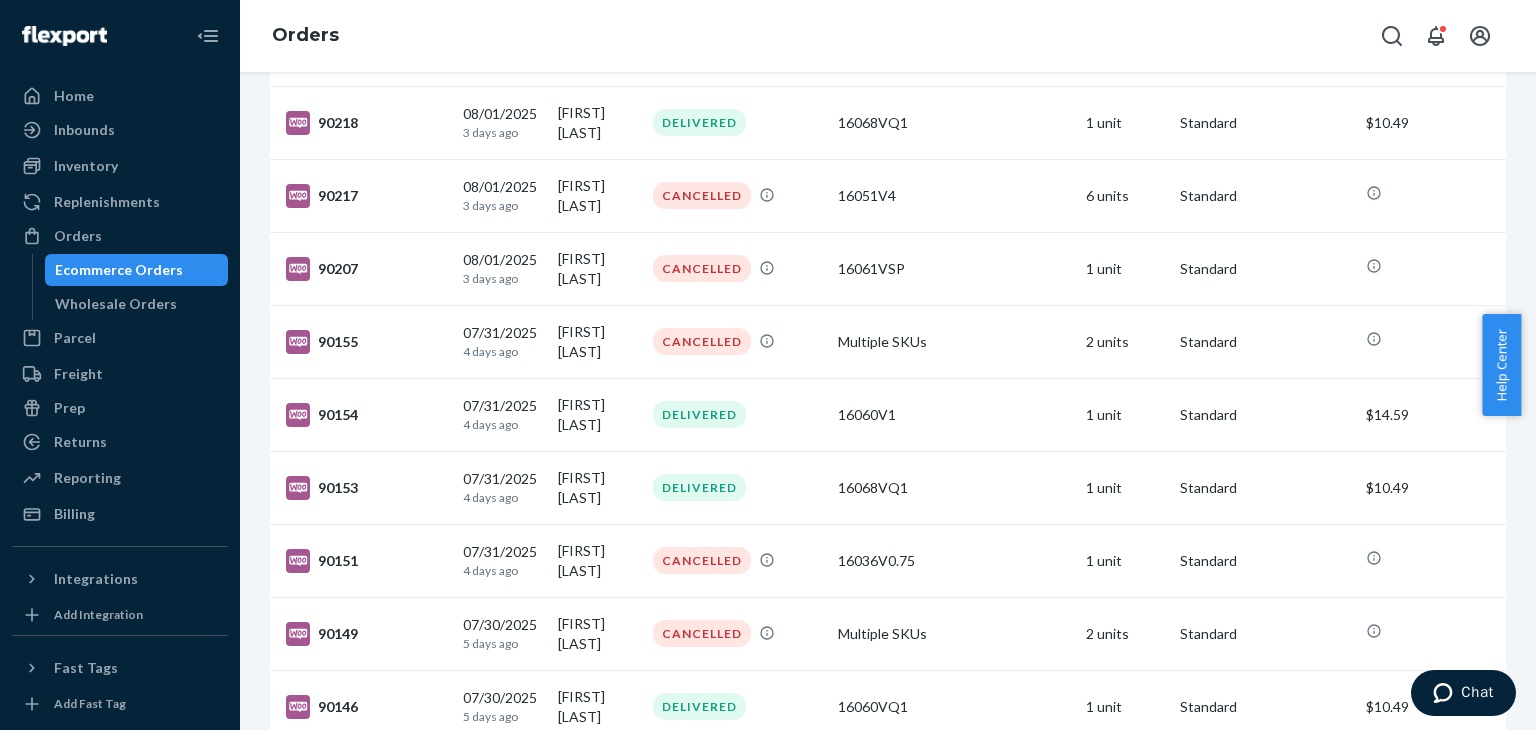 scroll, scrollTop: 1562, scrollLeft: 0, axis: vertical 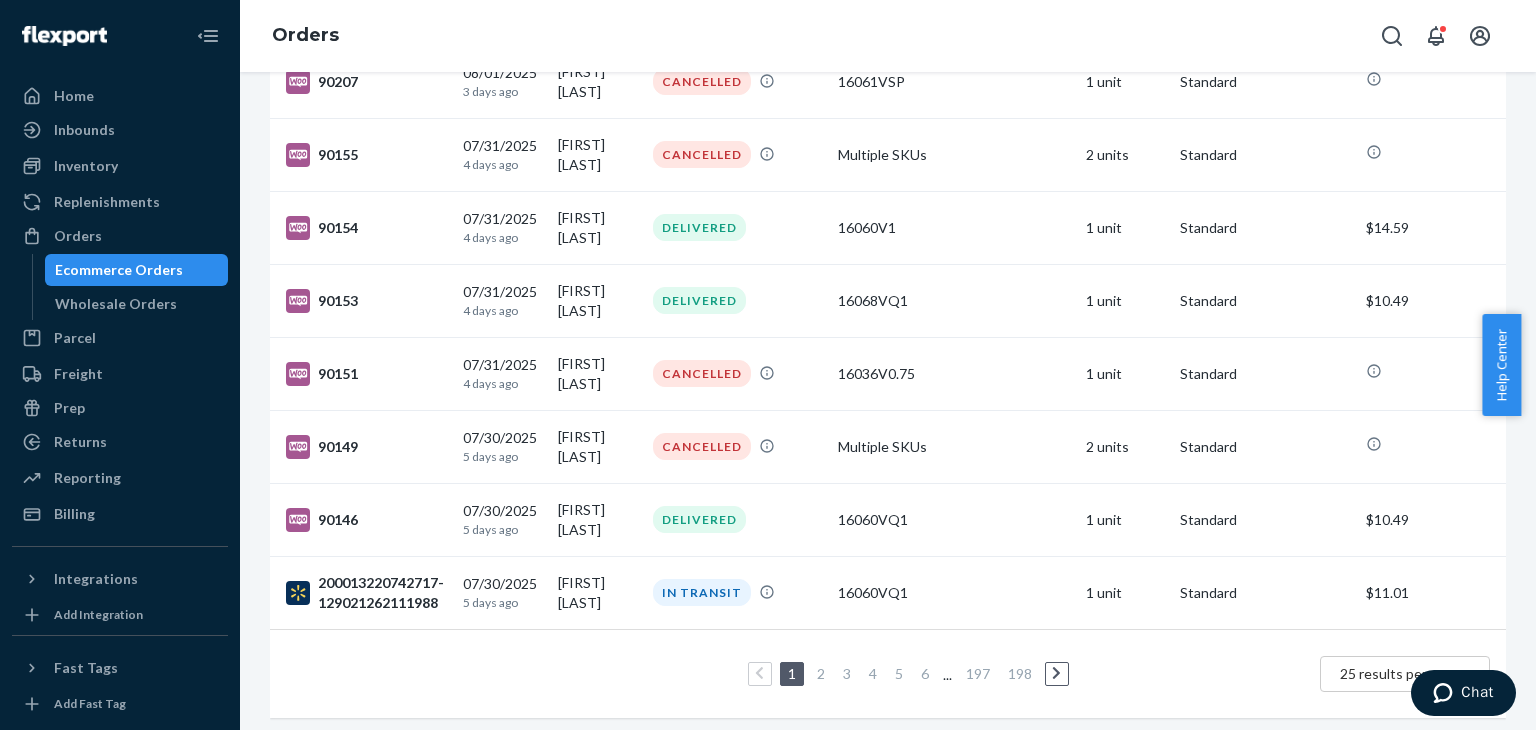 click on "2" at bounding box center [821, 673] 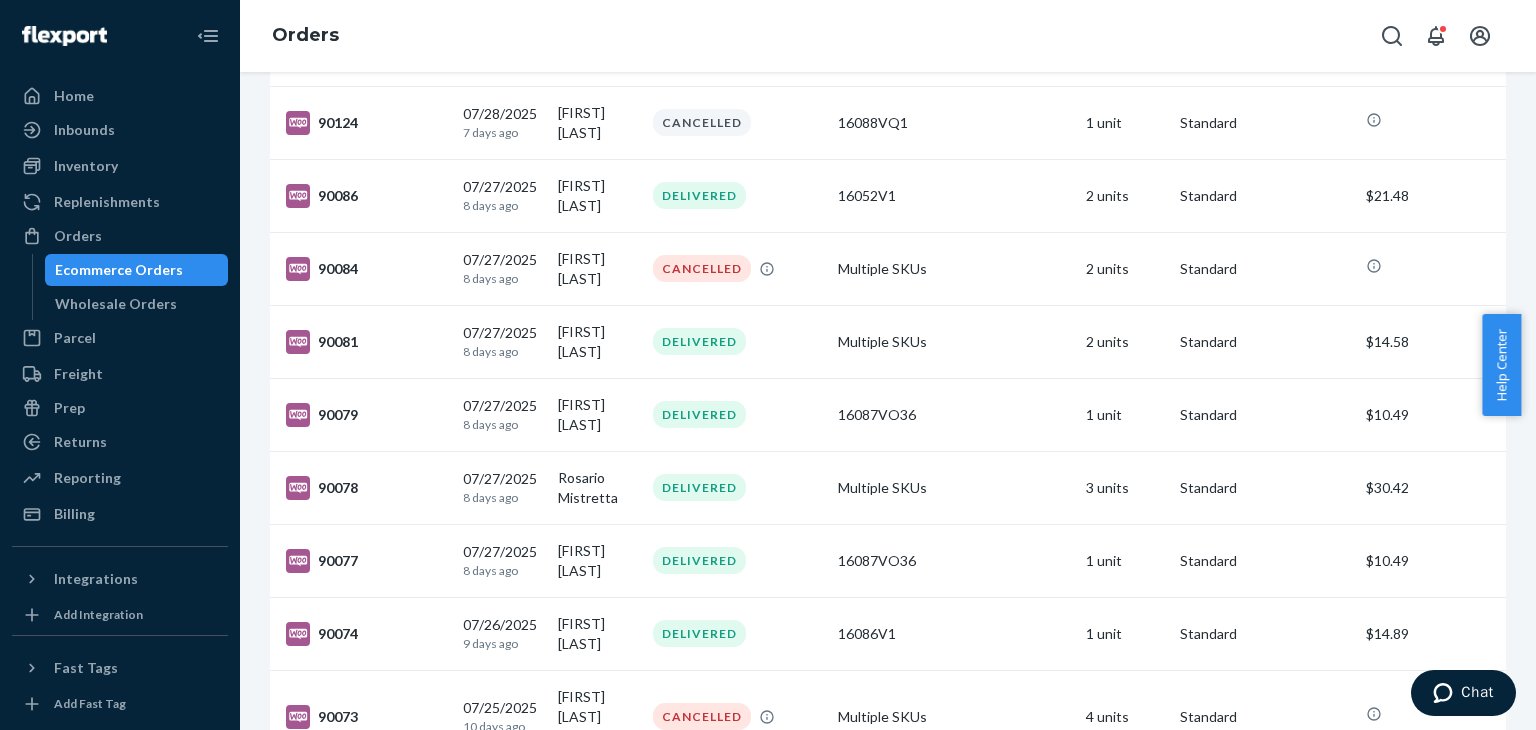 scroll, scrollTop: 788, scrollLeft: 0, axis: vertical 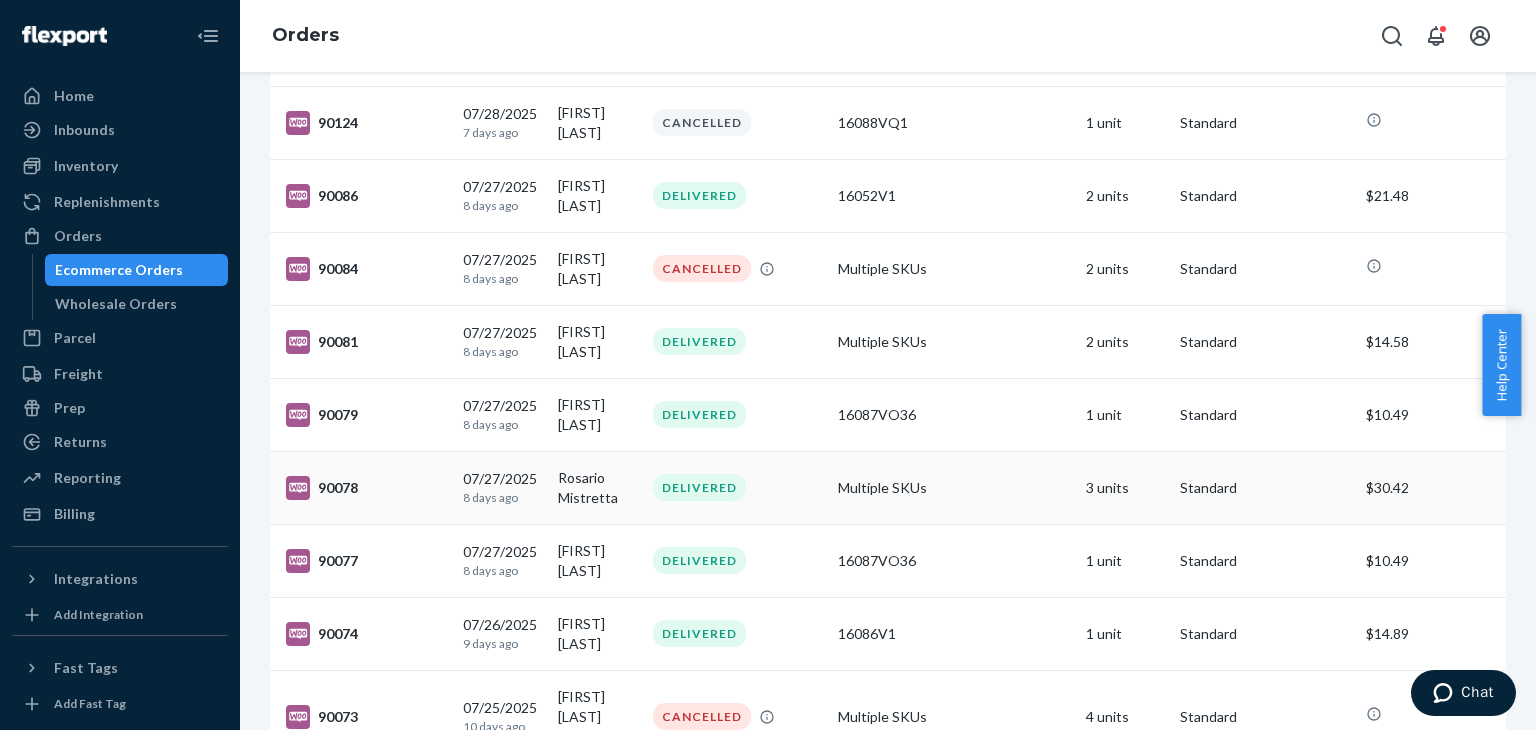 click on "DELIVERED" at bounding box center (699, 487) 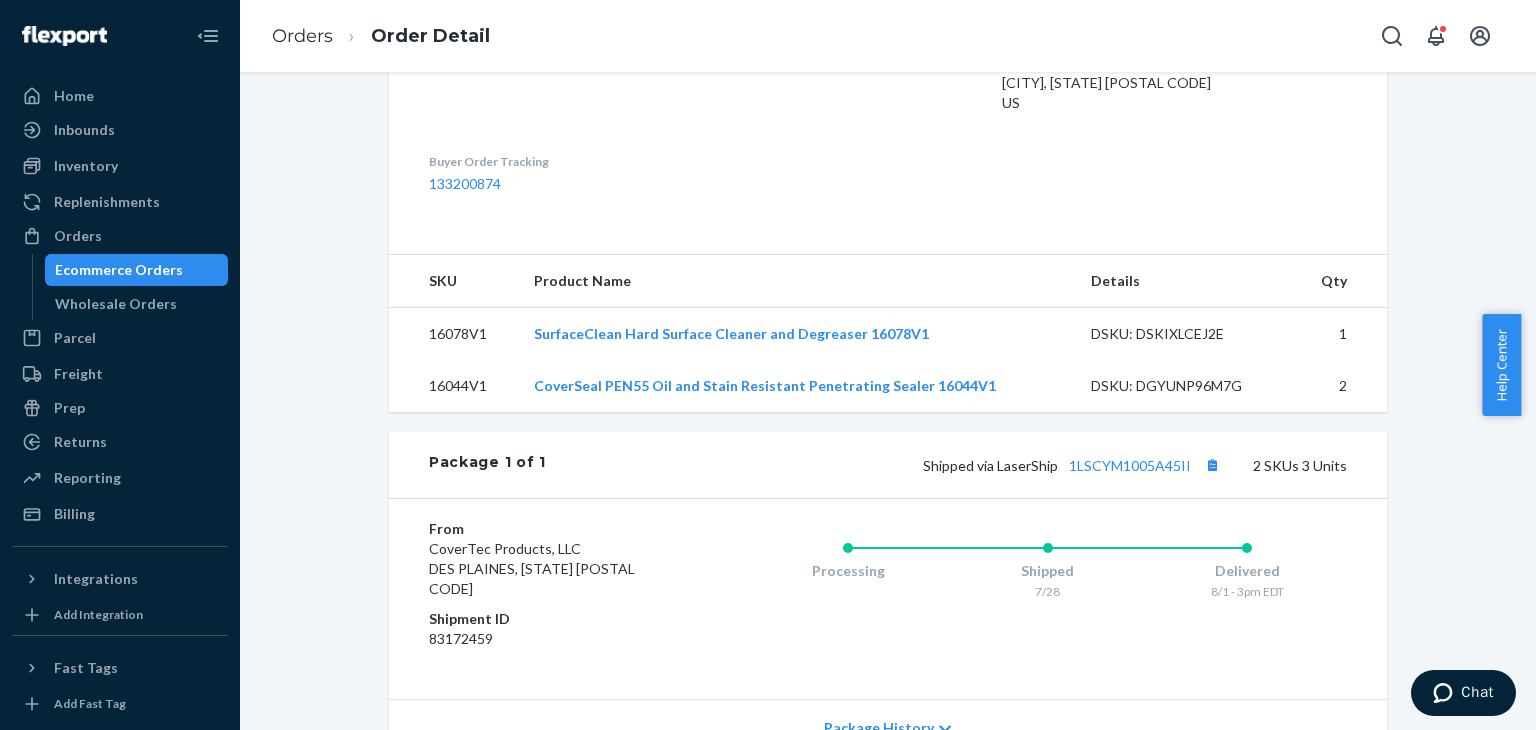 scroll, scrollTop: 718, scrollLeft: 0, axis: vertical 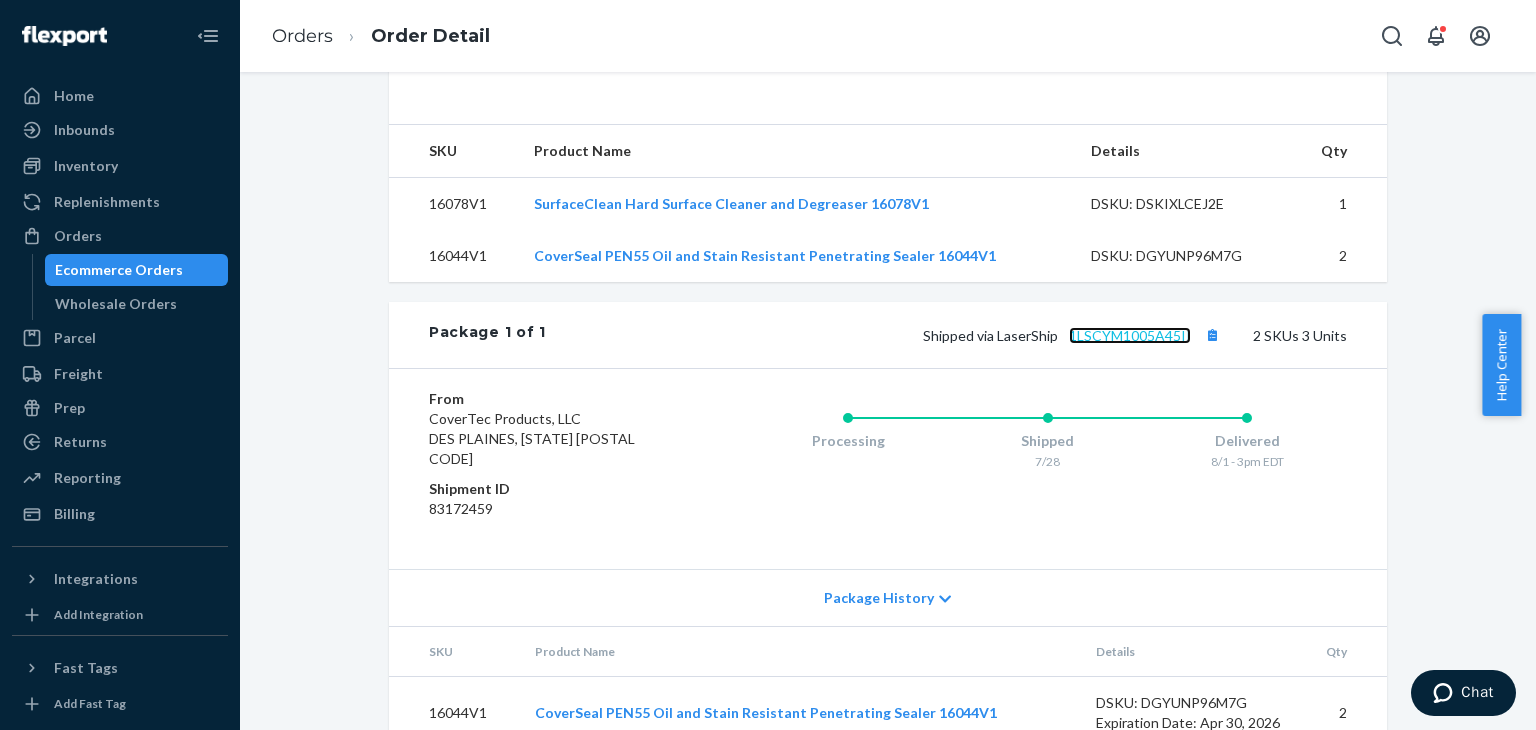 click on "1LSCYM1005A45II" at bounding box center [1130, 335] 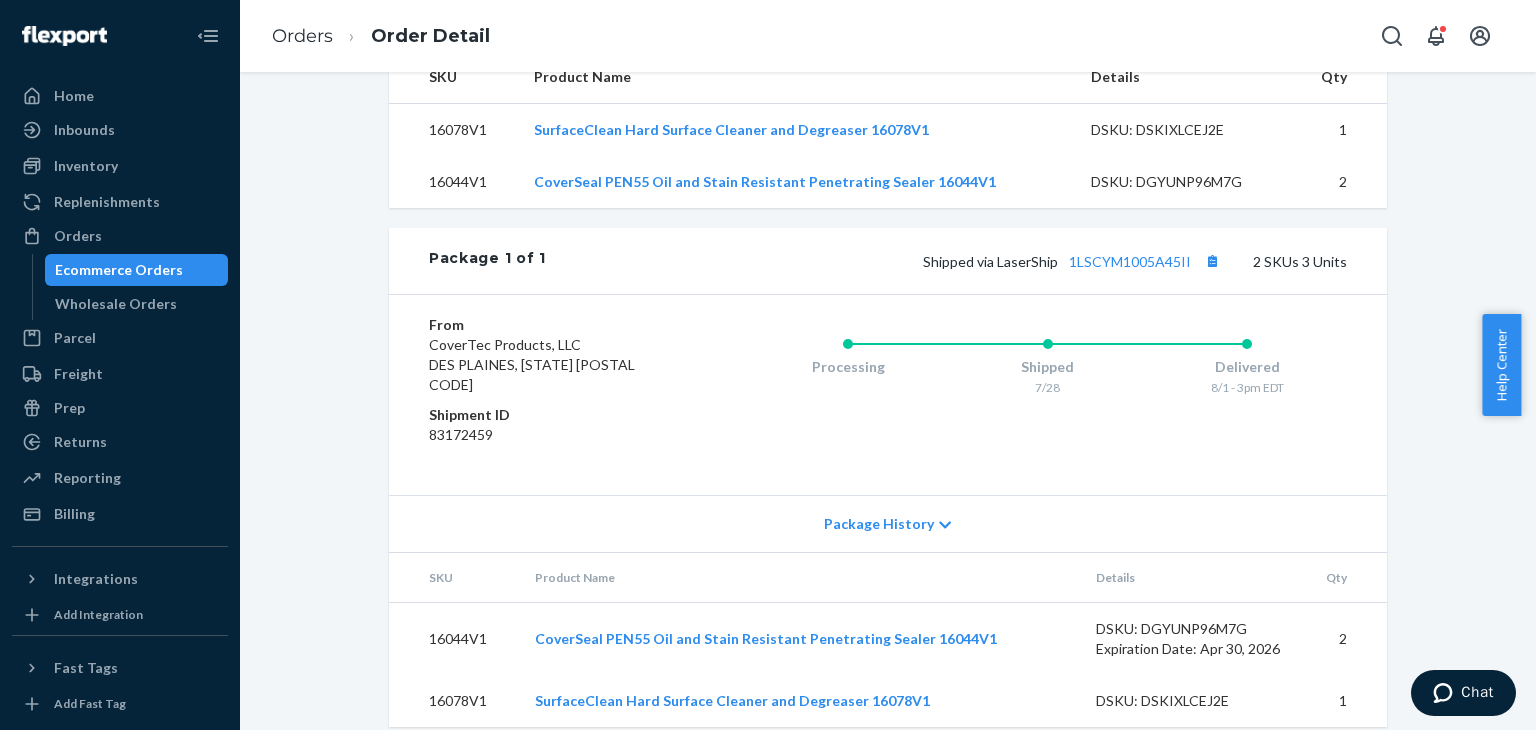 click 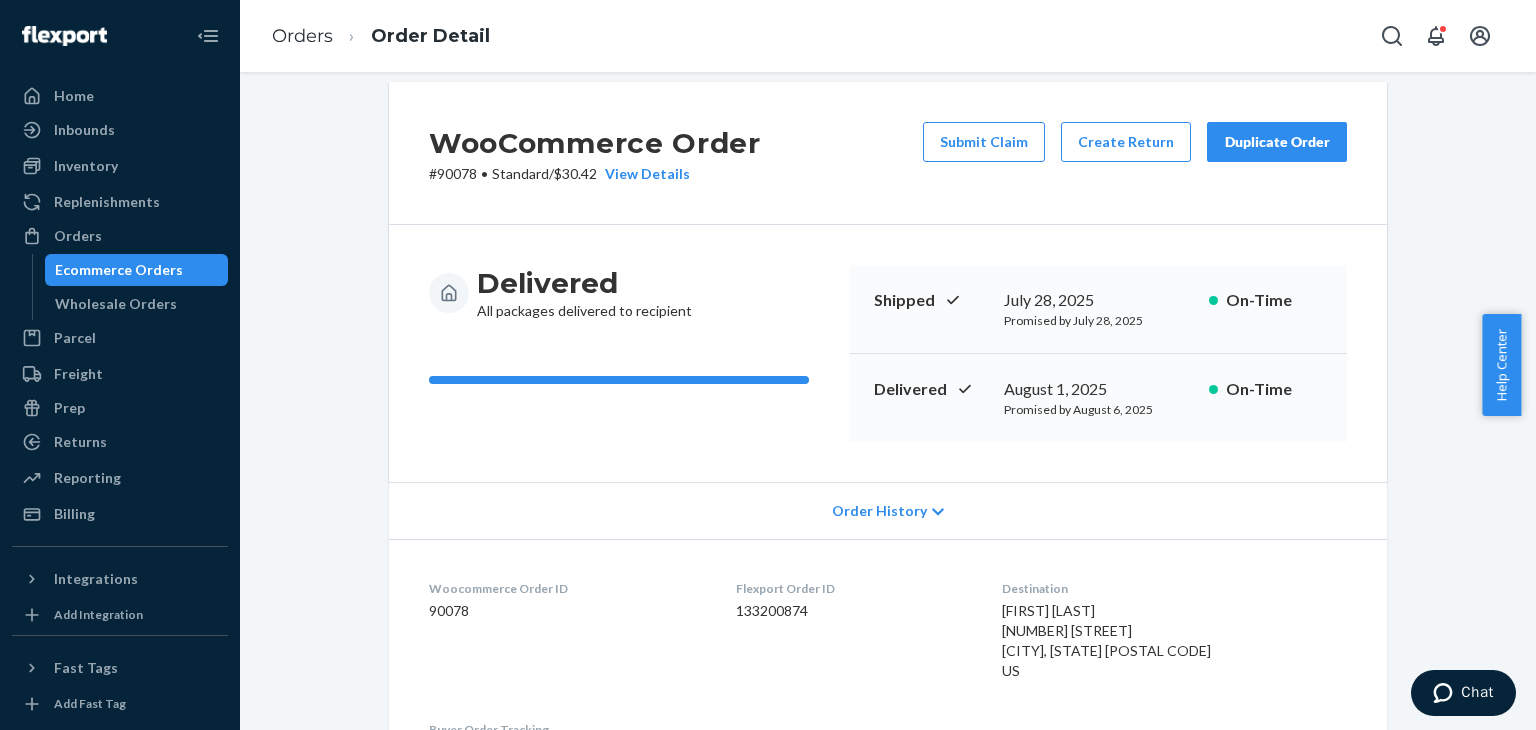 scroll, scrollTop: 0, scrollLeft: 0, axis: both 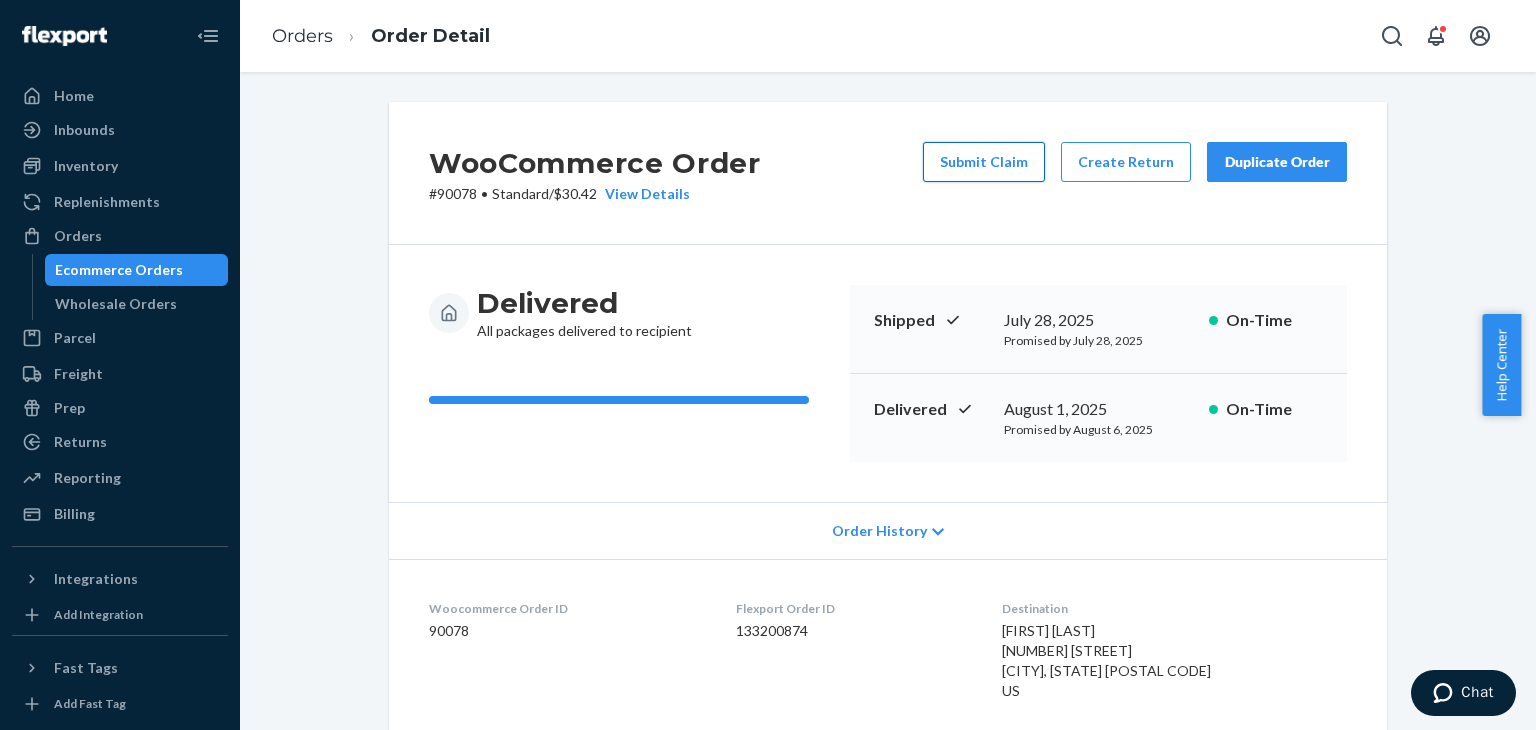 click on "Submit Claim" at bounding box center (984, 162) 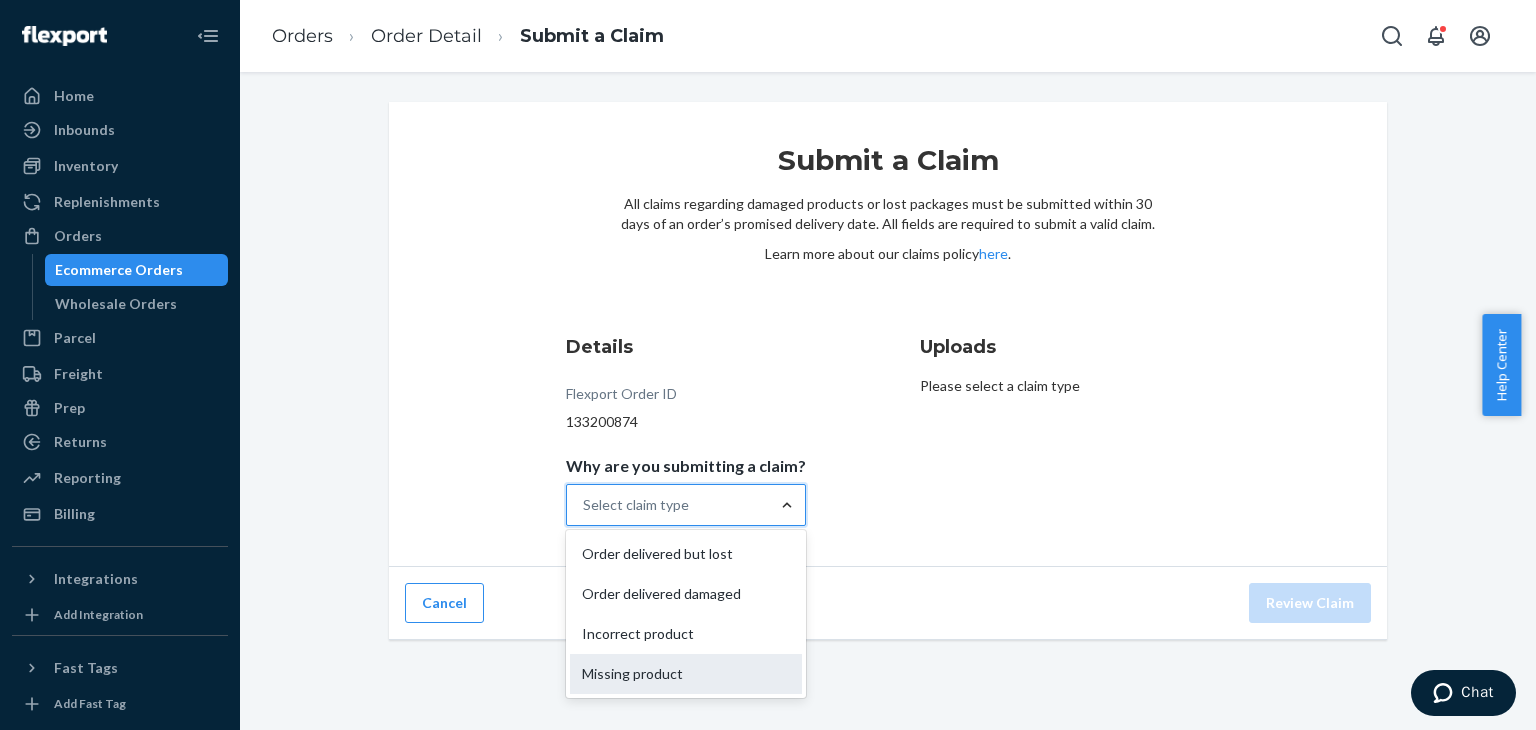click on "Missing product" at bounding box center (686, 674) 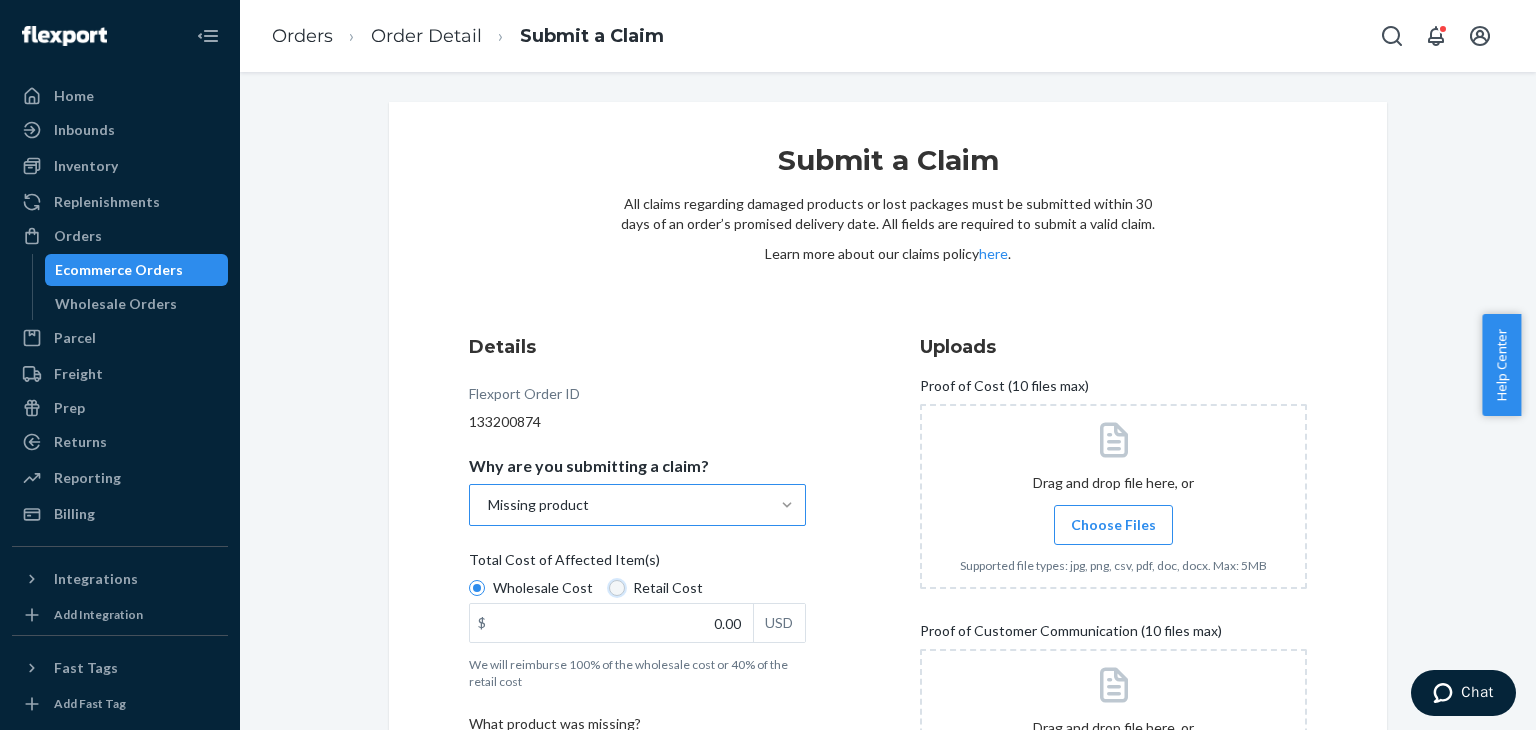 click on "Retail Cost" at bounding box center (617, 588) 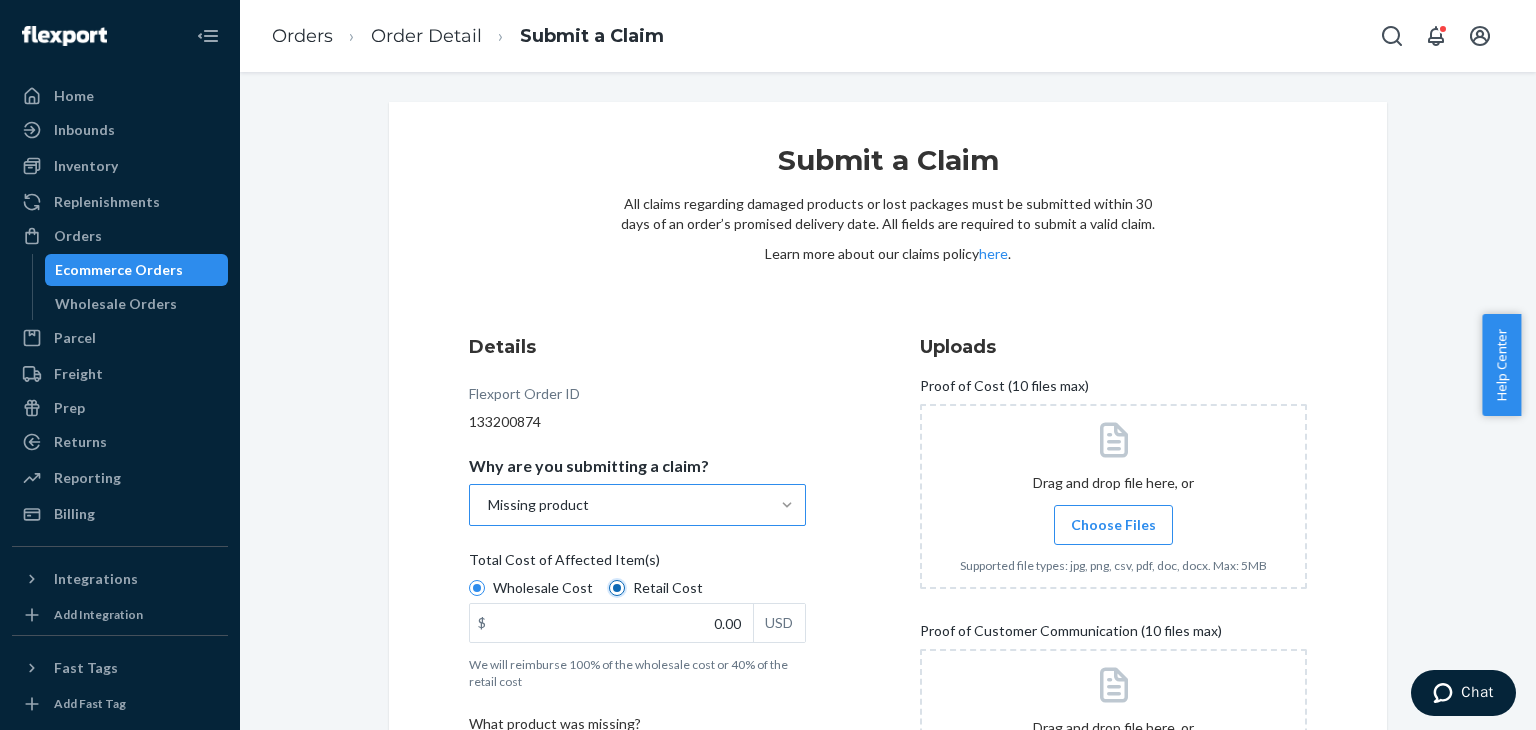 radio on "true" 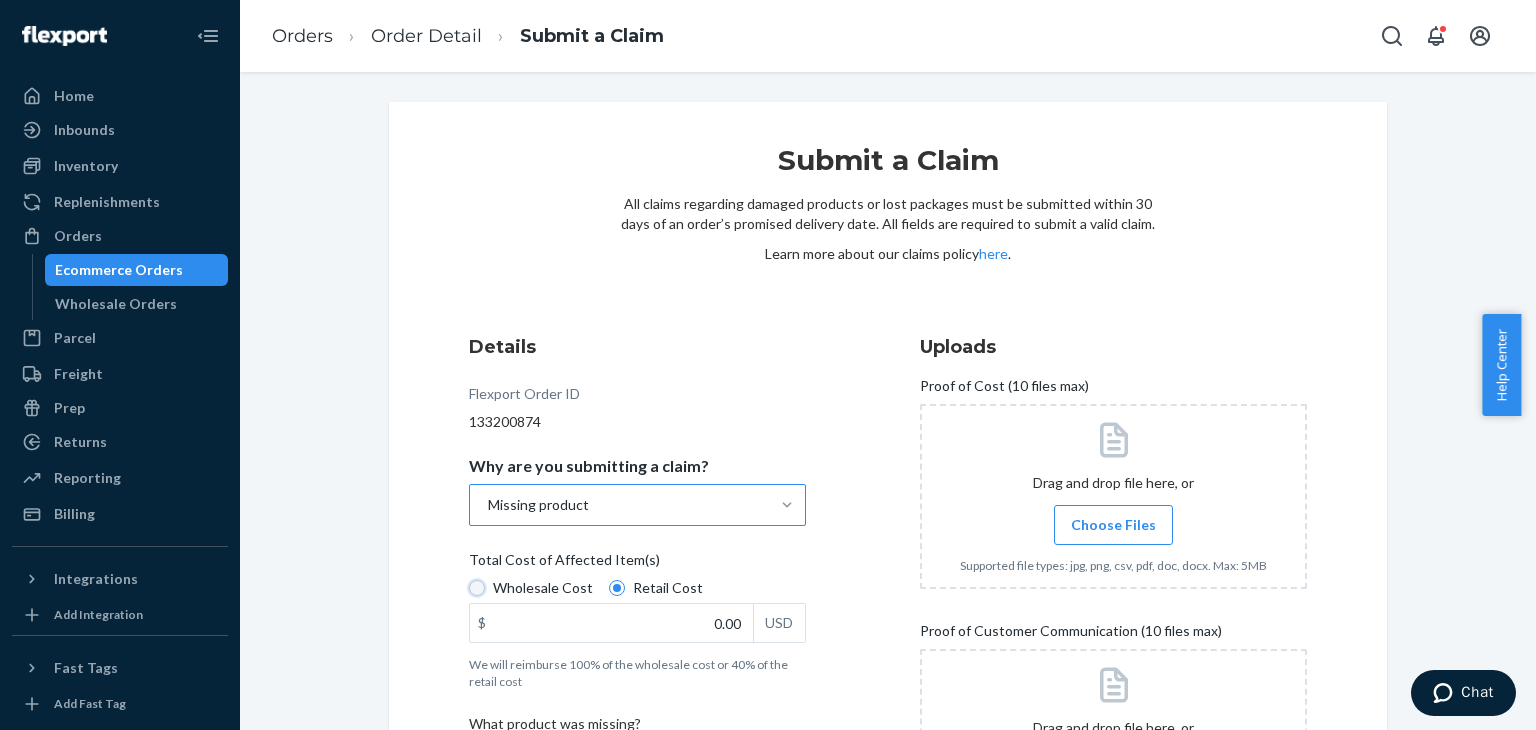 click on "Wholesale Cost" at bounding box center (477, 588) 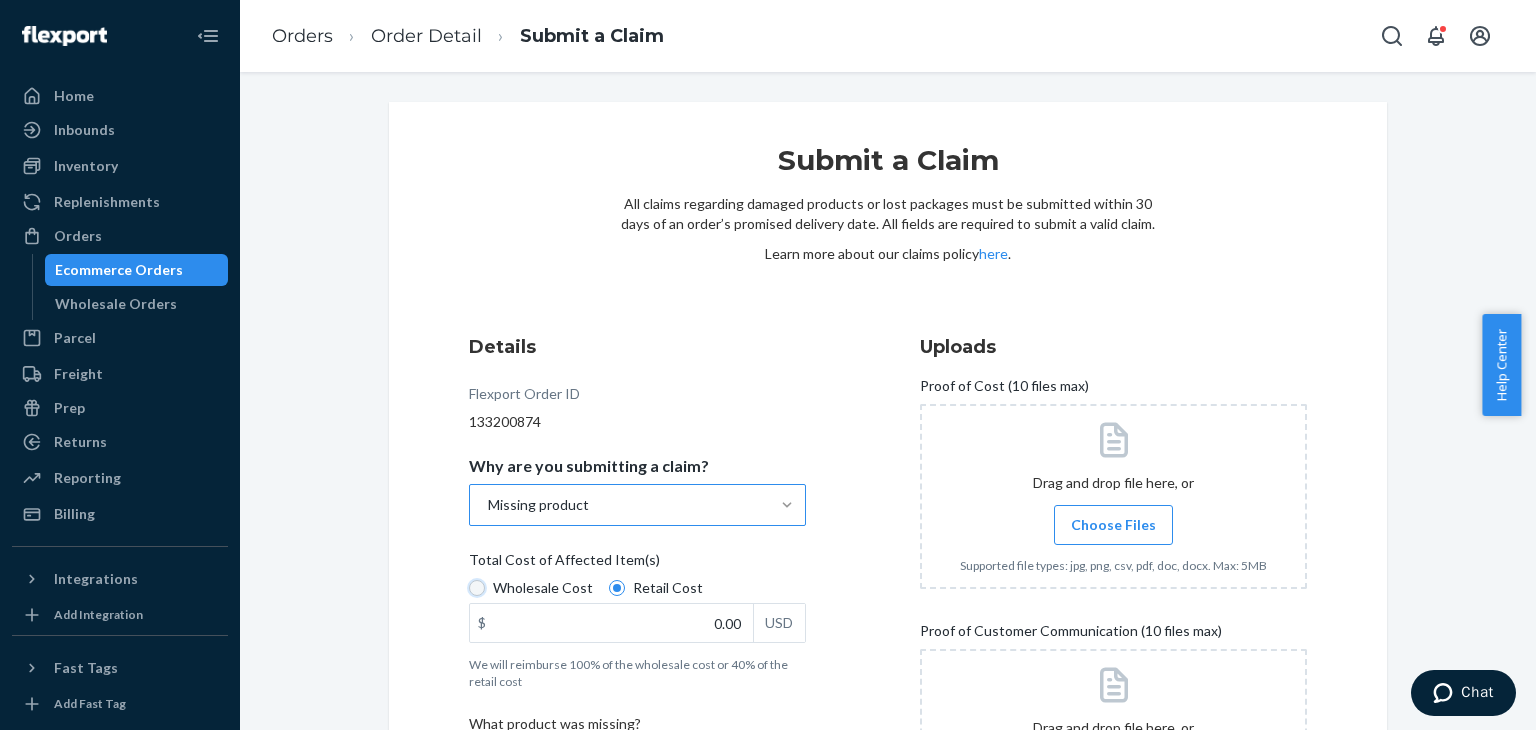 radio on "true" 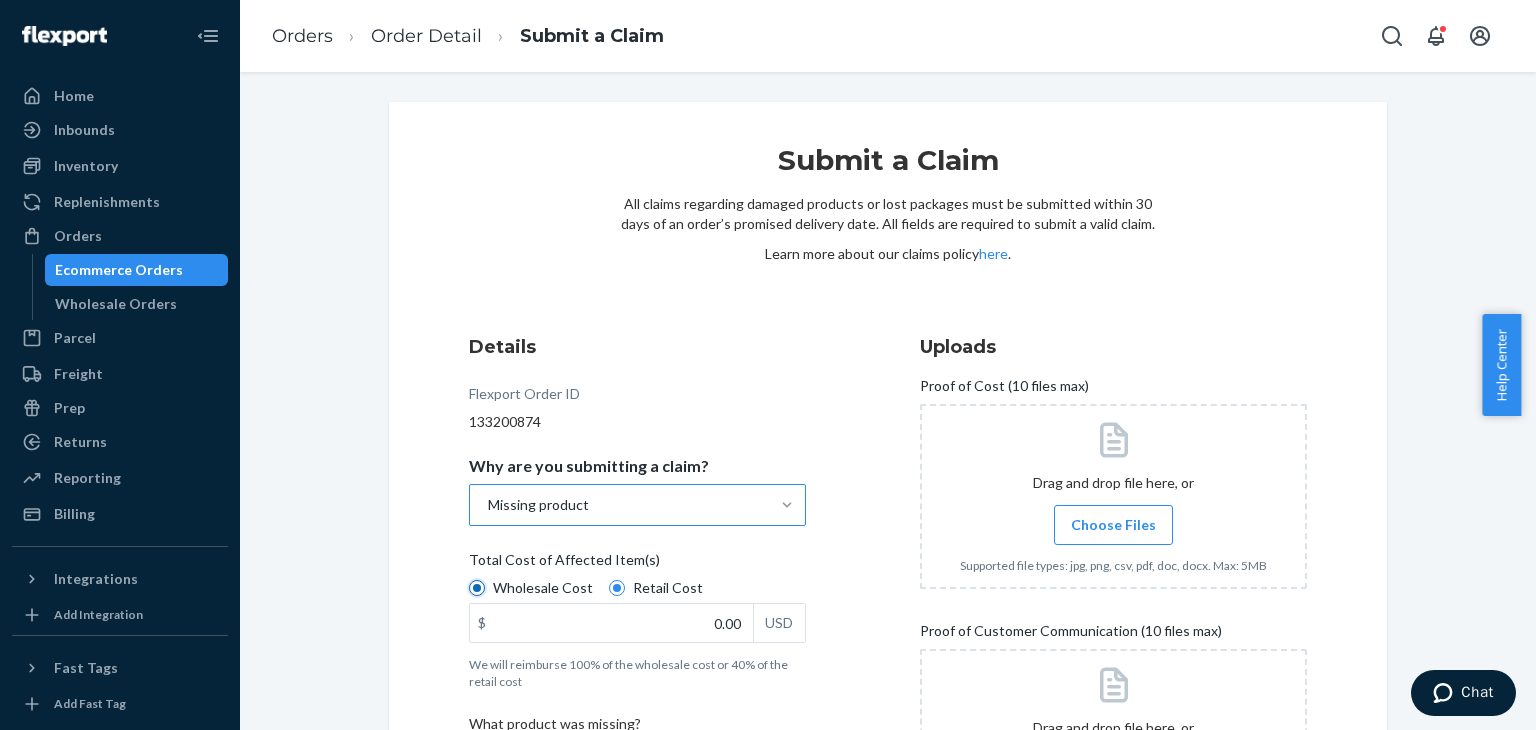 radio on "false" 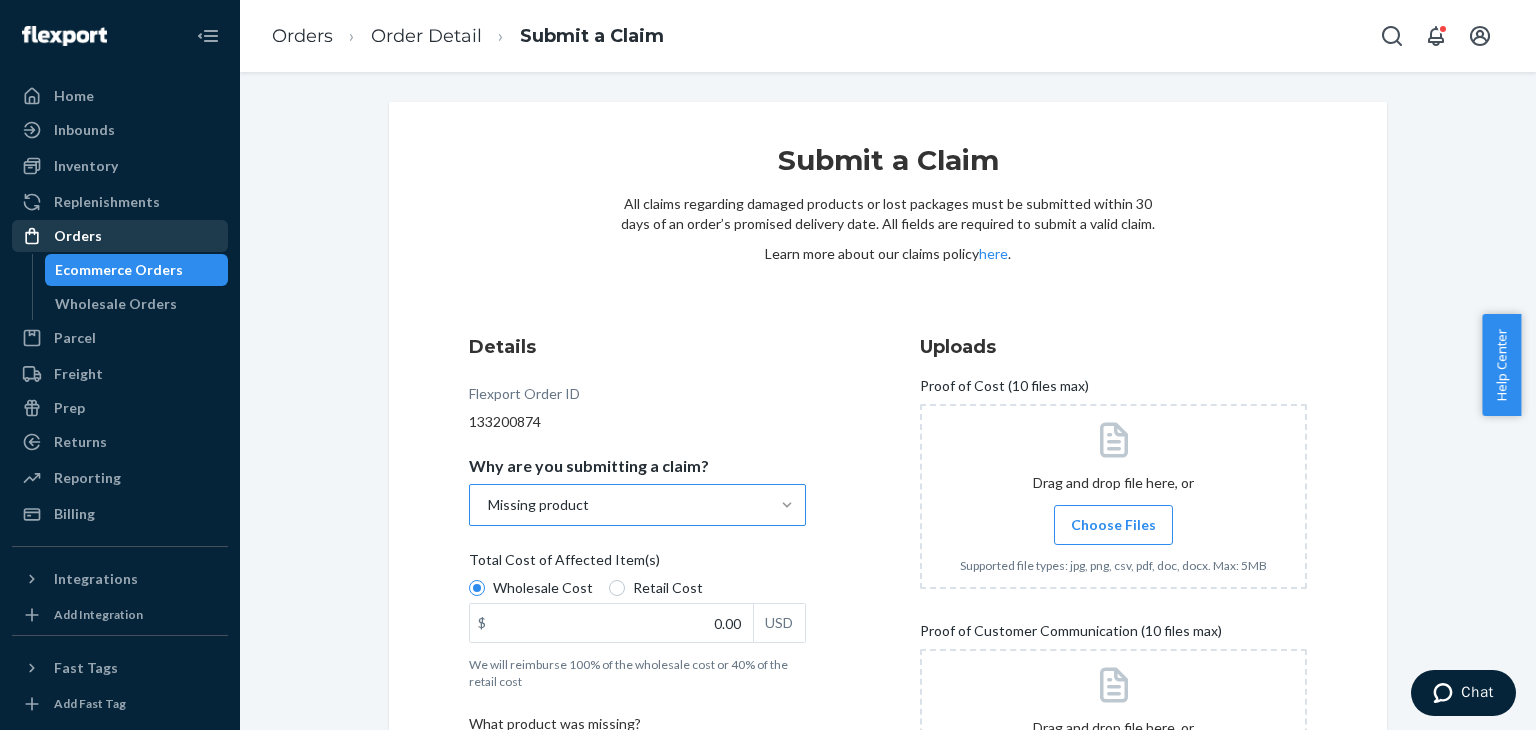 click on "Orders" at bounding box center [78, 236] 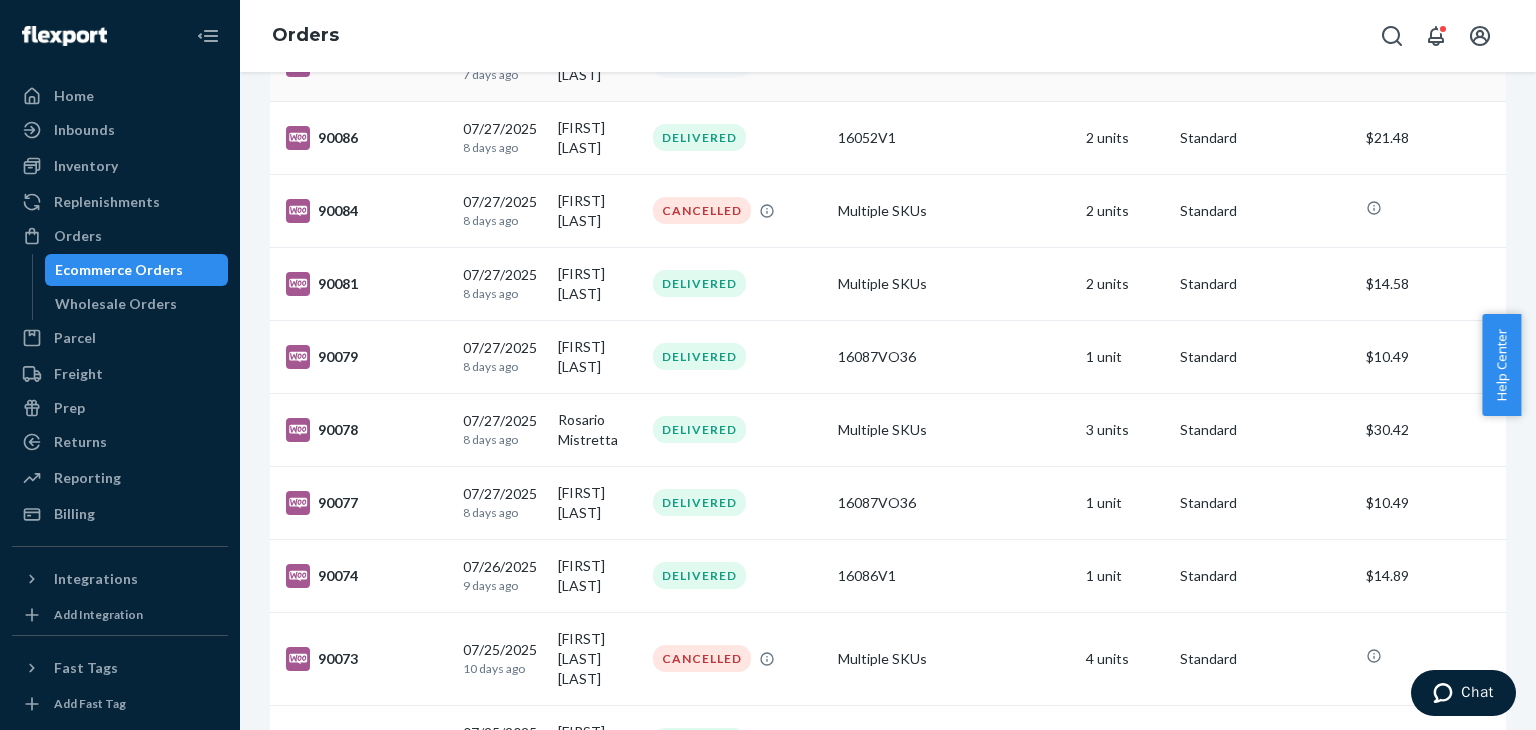 scroll, scrollTop: 844, scrollLeft: 0, axis: vertical 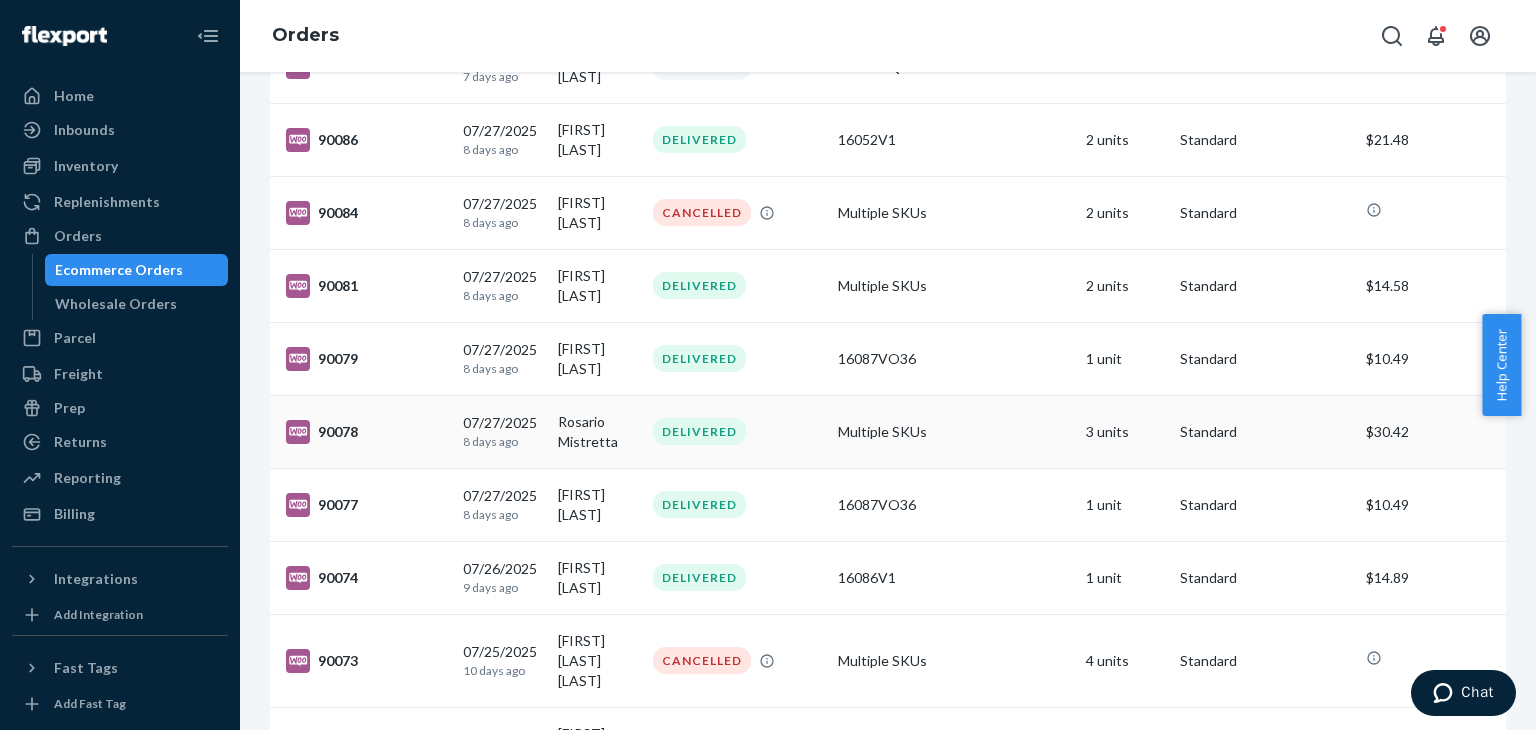 click on "DELIVERED" at bounding box center [699, 431] 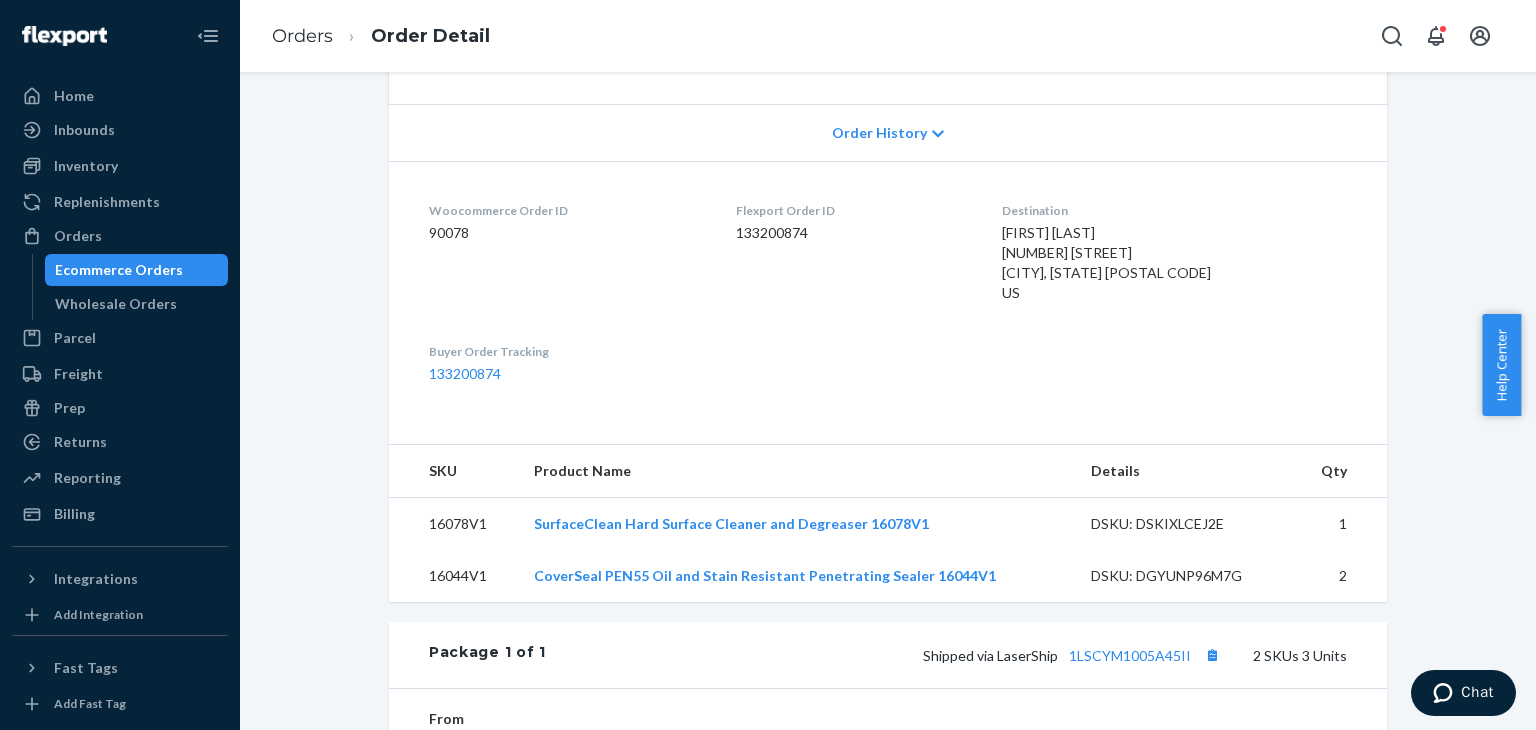 scroll, scrollTop: 399, scrollLeft: 0, axis: vertical 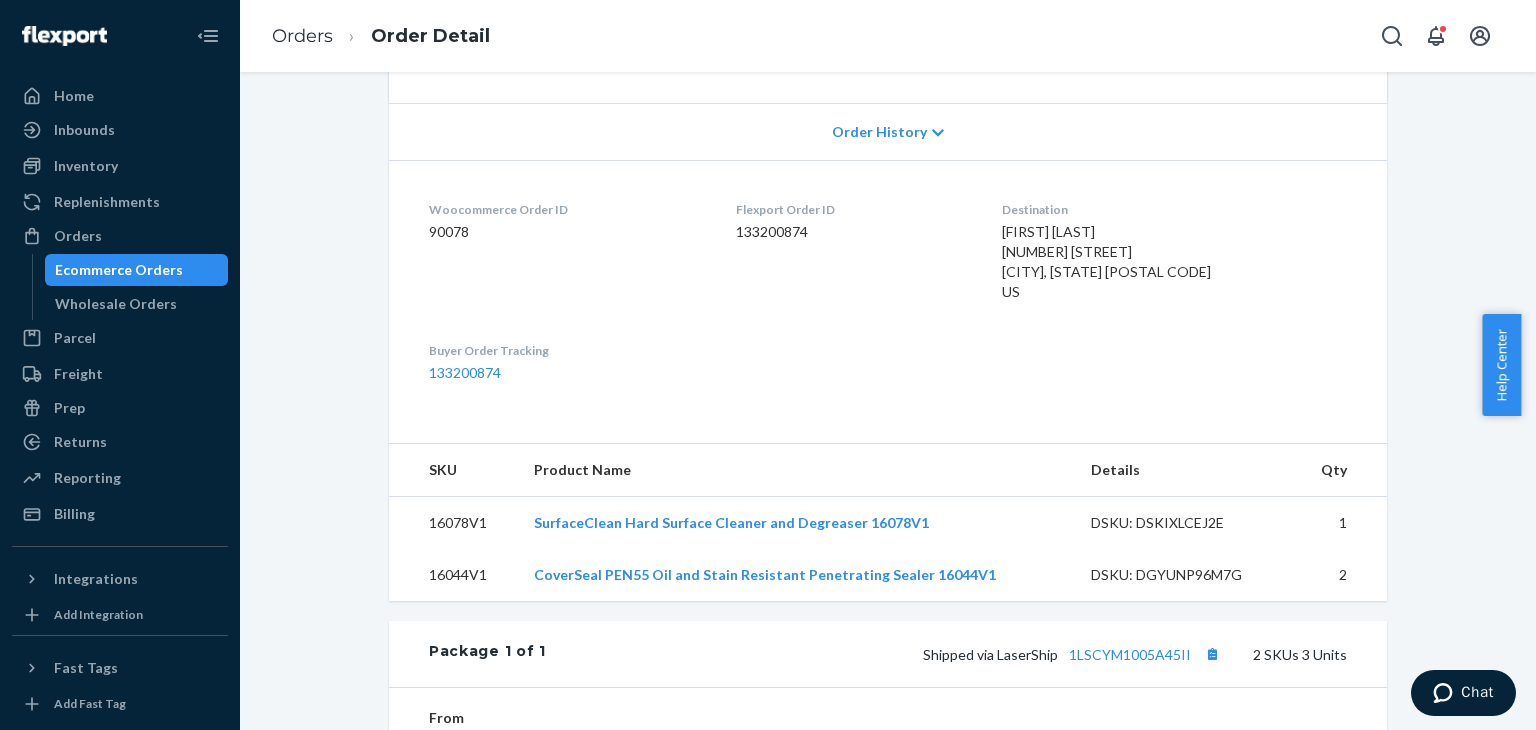 click on "Woocommerce Order ID 90078 Flexport Order ID 133200874 Destination Rosario Mistretta
19 Meadow Ln
Buffalo, NY 14223-1308
US Buyer Order Tracking 133200874" at bounding box center [888, 291] 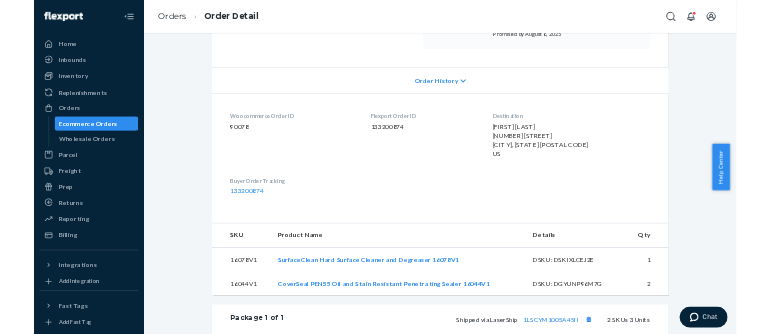 scroll, scrollTop: 662, scrollLeft: 0, axis: vertical 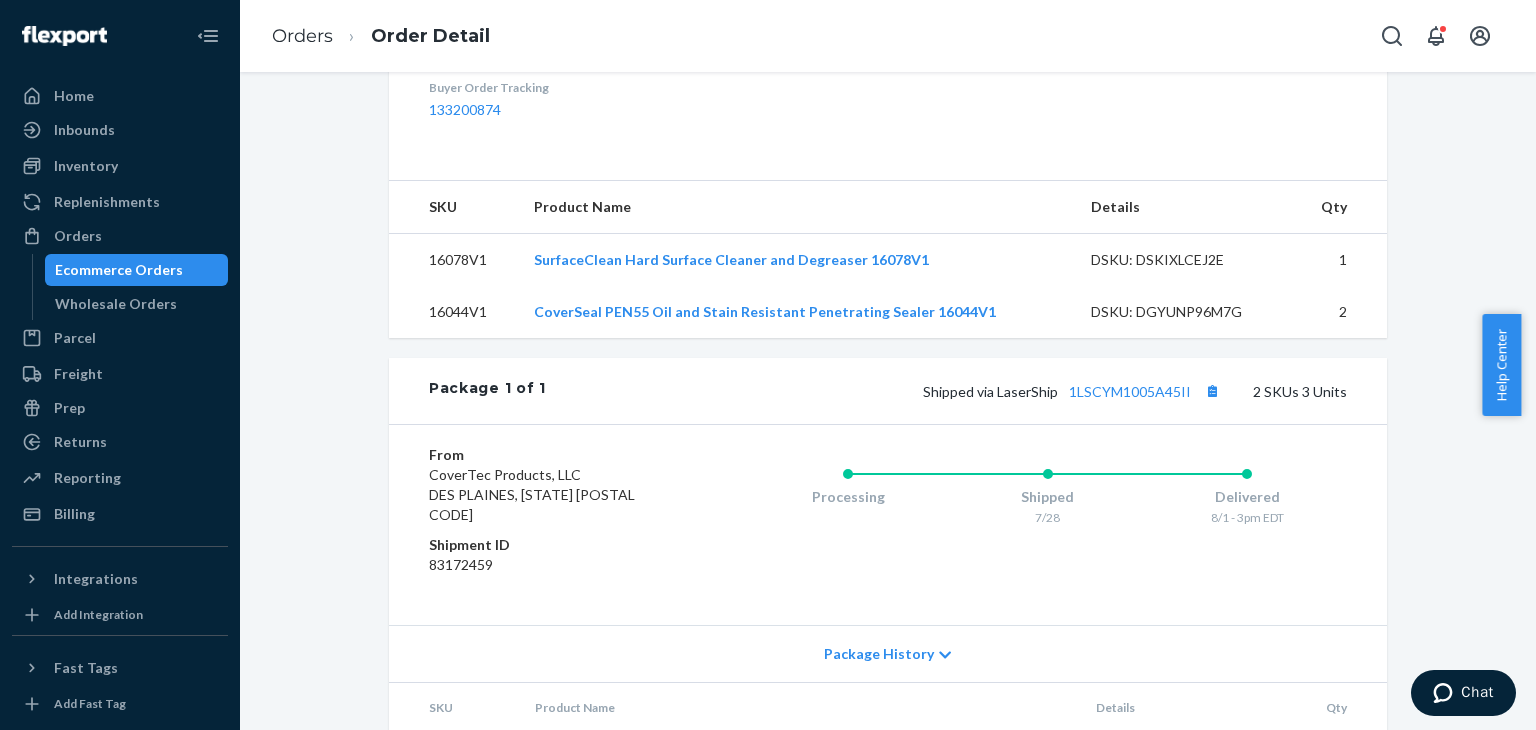 click on "DSKU: DSKIXLCEJ2E" at bounding box center [1185, 260] 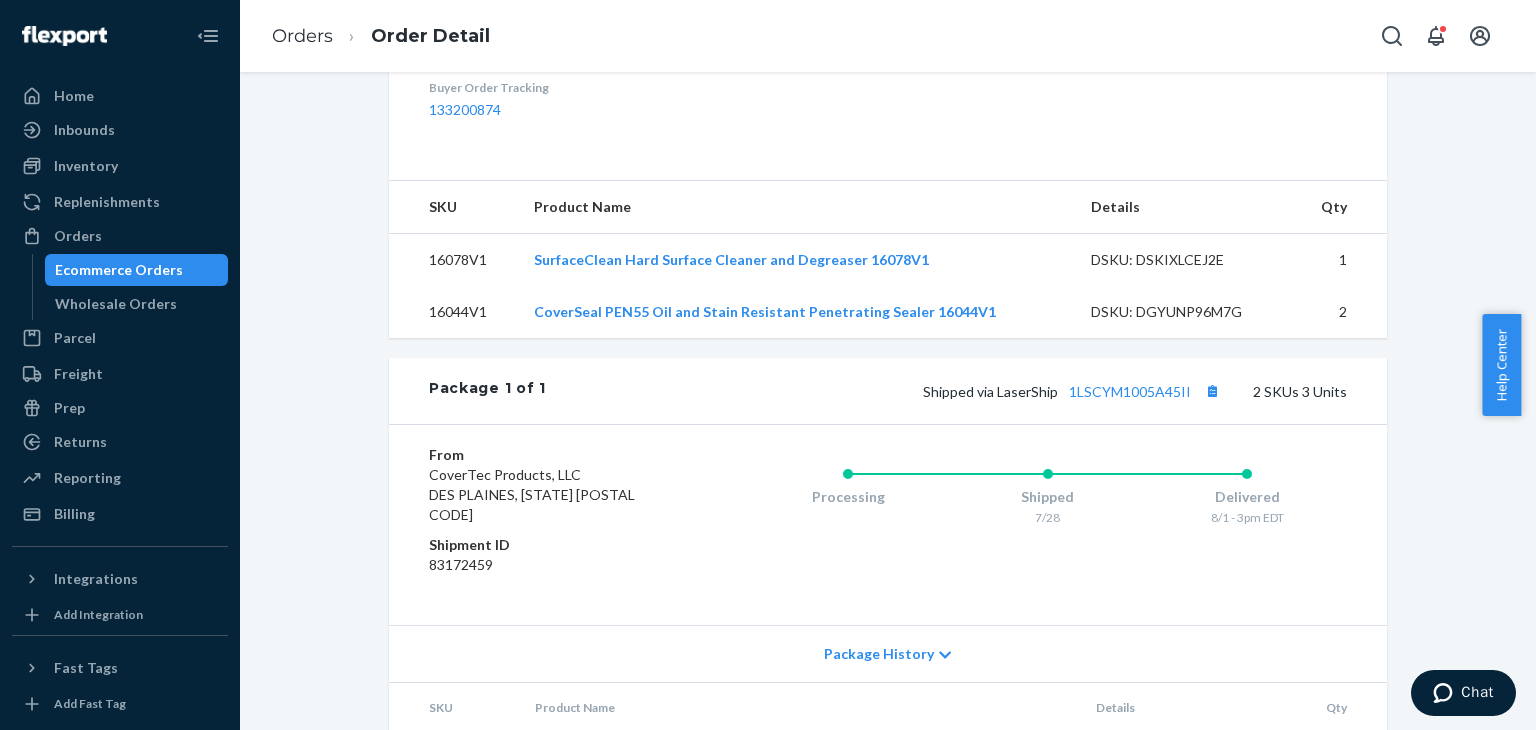 click on "DSKU: DSKIXLCEJ2E" at bounding box center [1185, 260] 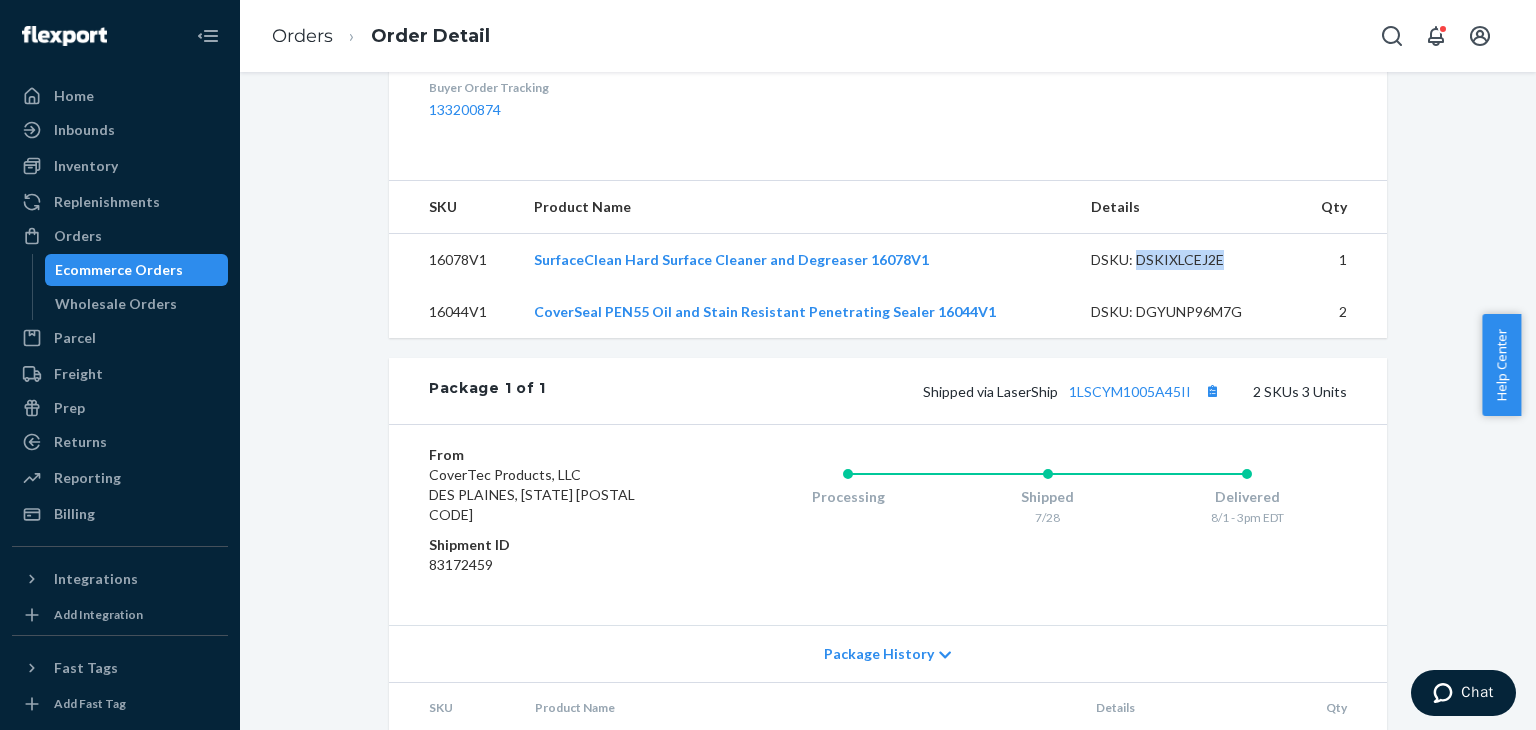 drag, startPoint x: 1214, startPoint y: 253, endPoint x: 1124, endPoint y: 257, distance: 90.088844 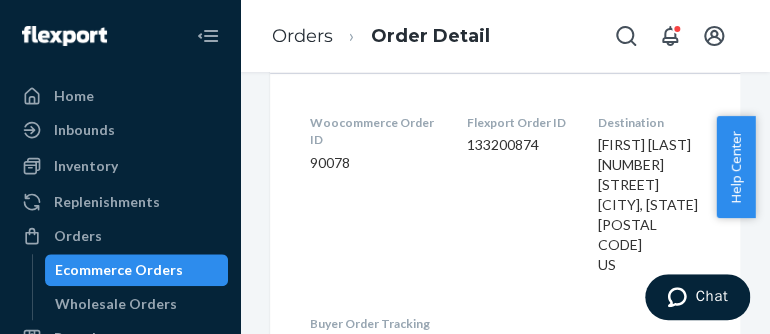 scroll, scrollTop: 919, scrollLeft: 0, axis: vertical 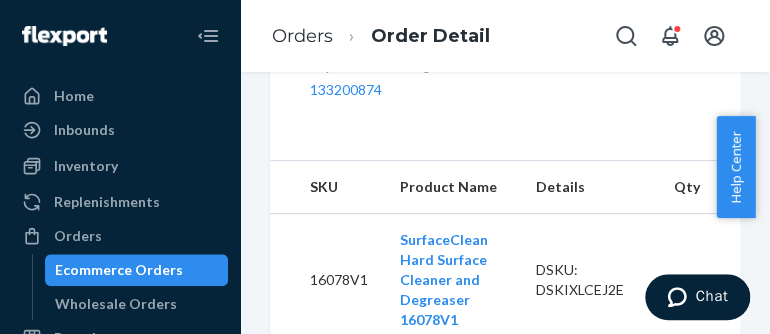click on "Woocommerce Order ID 90078 Flexport Order ID 133200874 Destination Rosario Mistretta
19 Meadow Ln
Buffalo, NY 14223-1308
US Buyer Order Tracking 133200874" at bounding box center (505, -23) 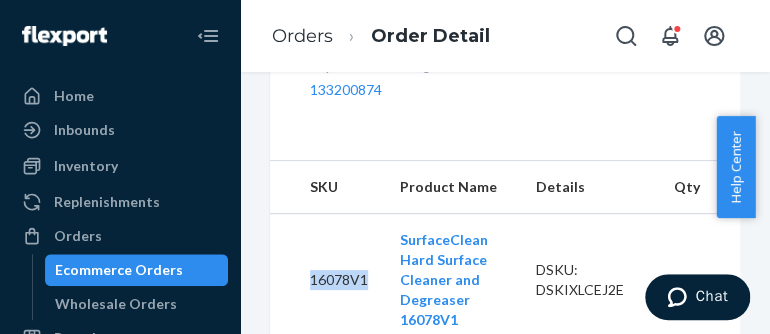 drag, startPoint x: 368, startPoint y: 297, endPoint x: 309, endPoint y: 293, distance: 59.135437 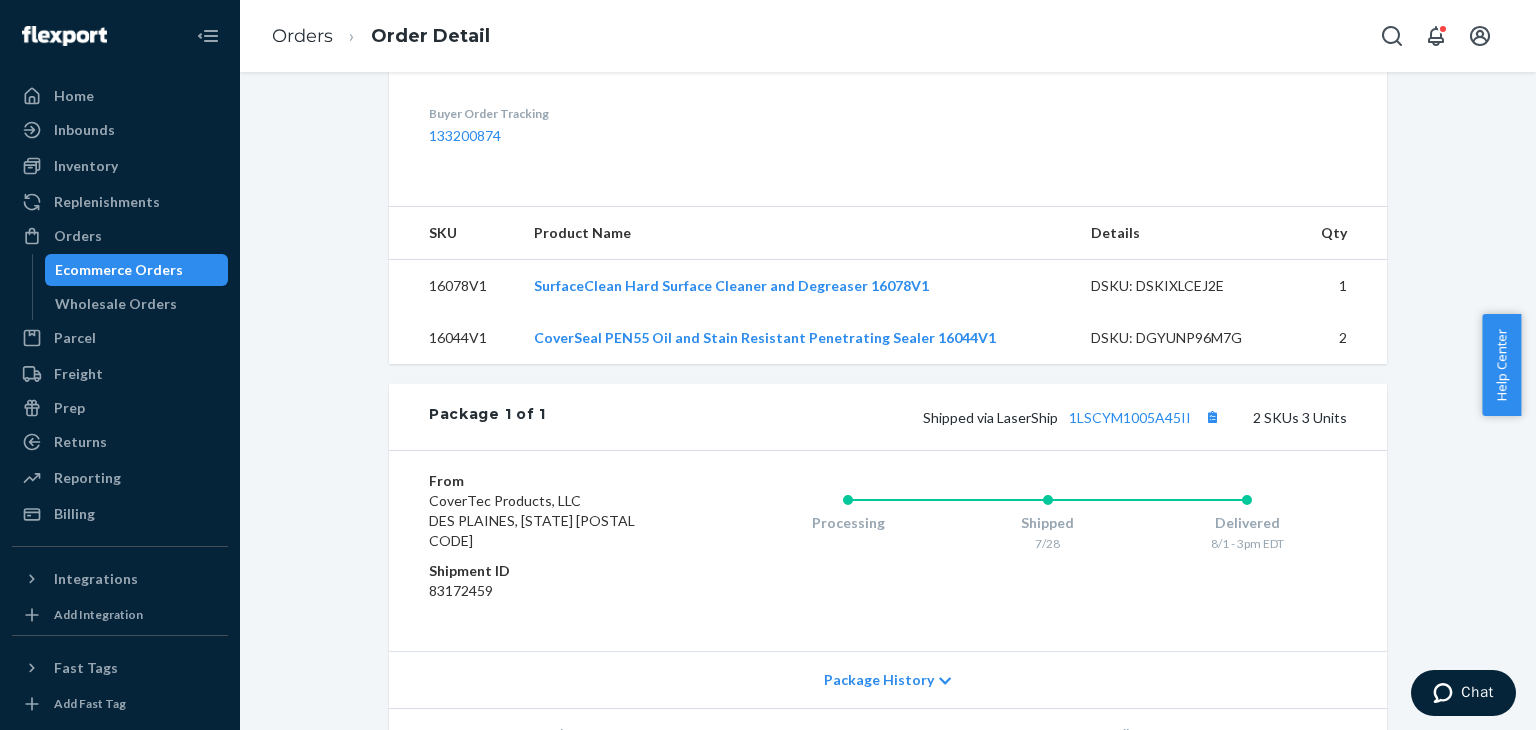 scroll, scrollTop: 636, scrollLeft: 0, axis: vertical 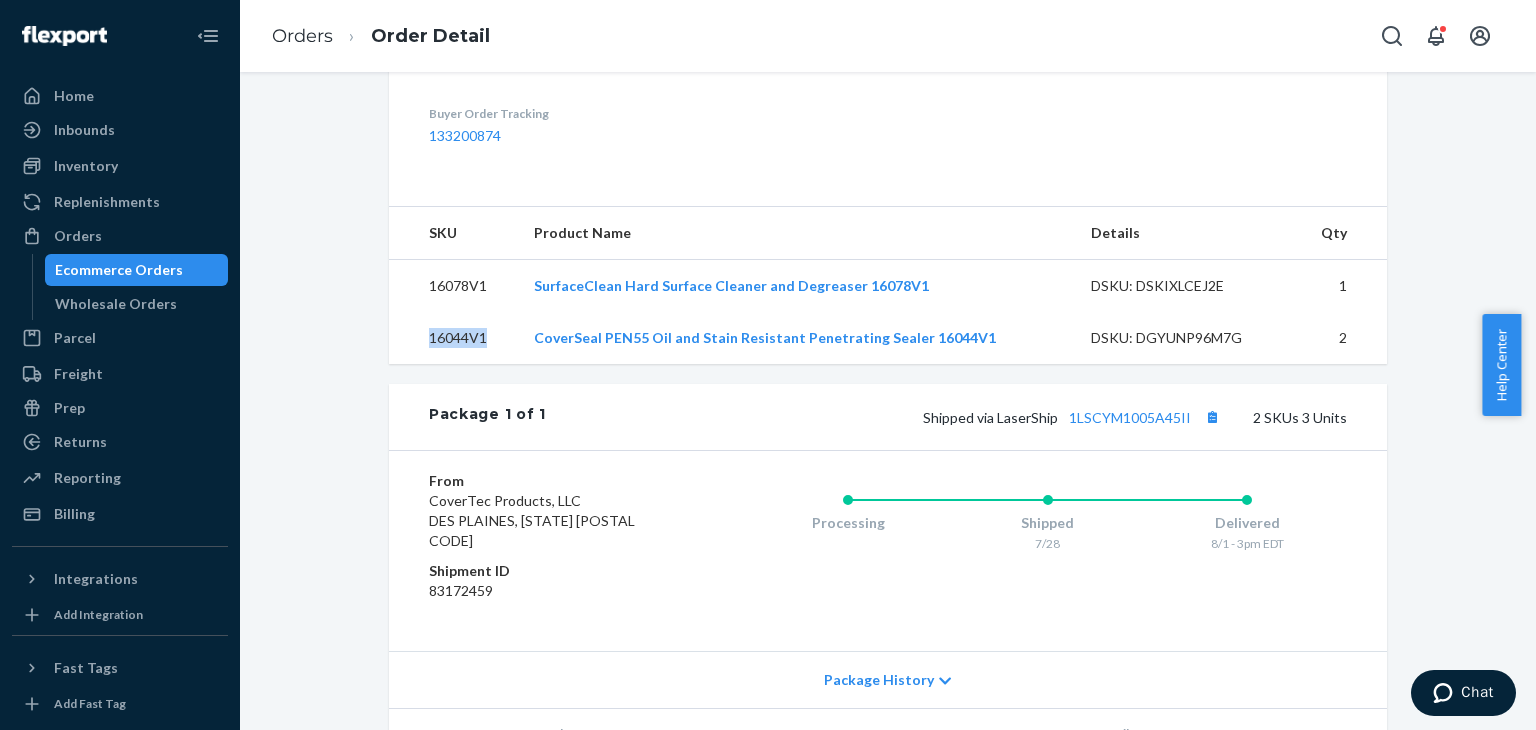 drag, startPoint x: 484, startPoint y: 329, endPoint x: 420, endPoint y: 316, distance: 65.30697 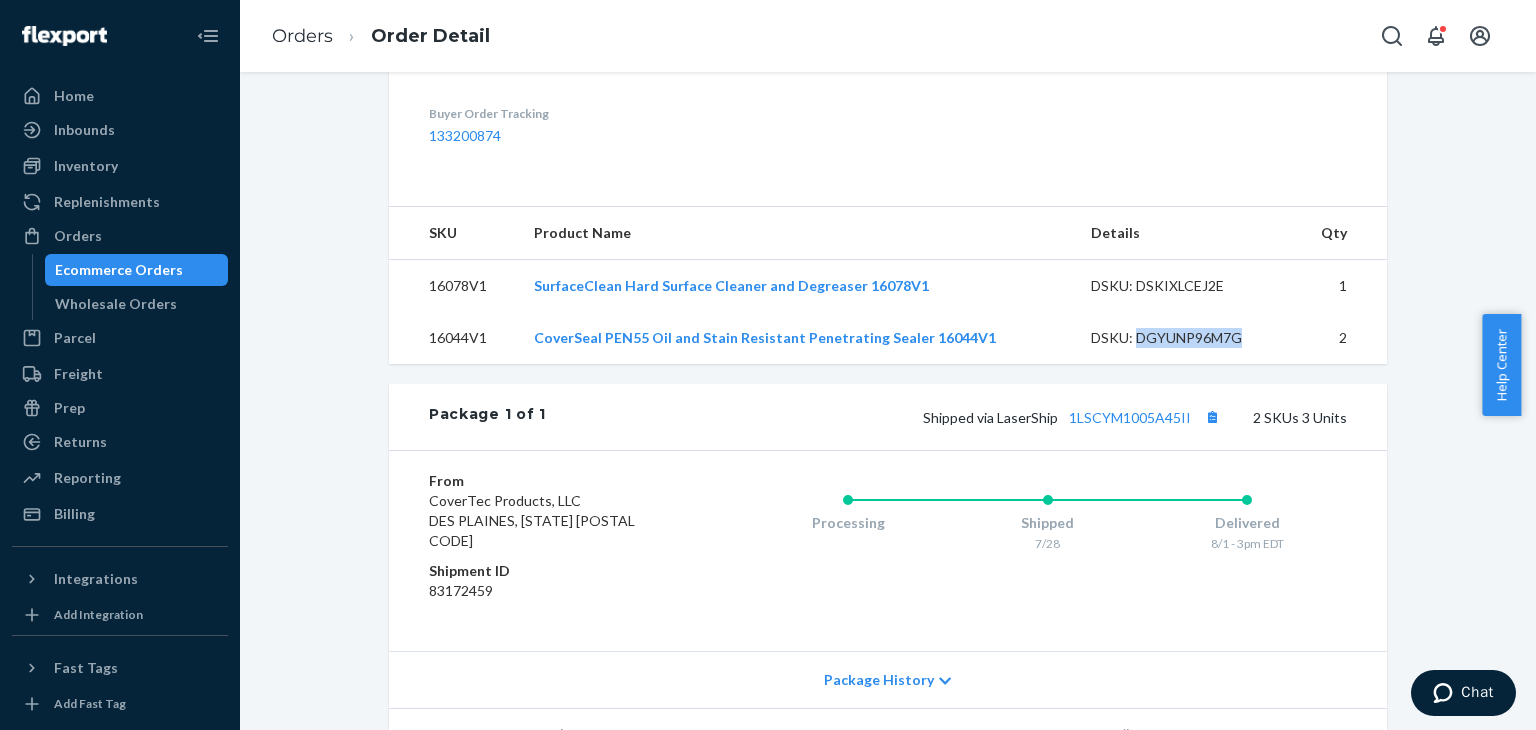 drag, startPoint x: 1233, startPoint y: 332, endPoint x: 1128, endPoint y: 325, distance: 105.23308 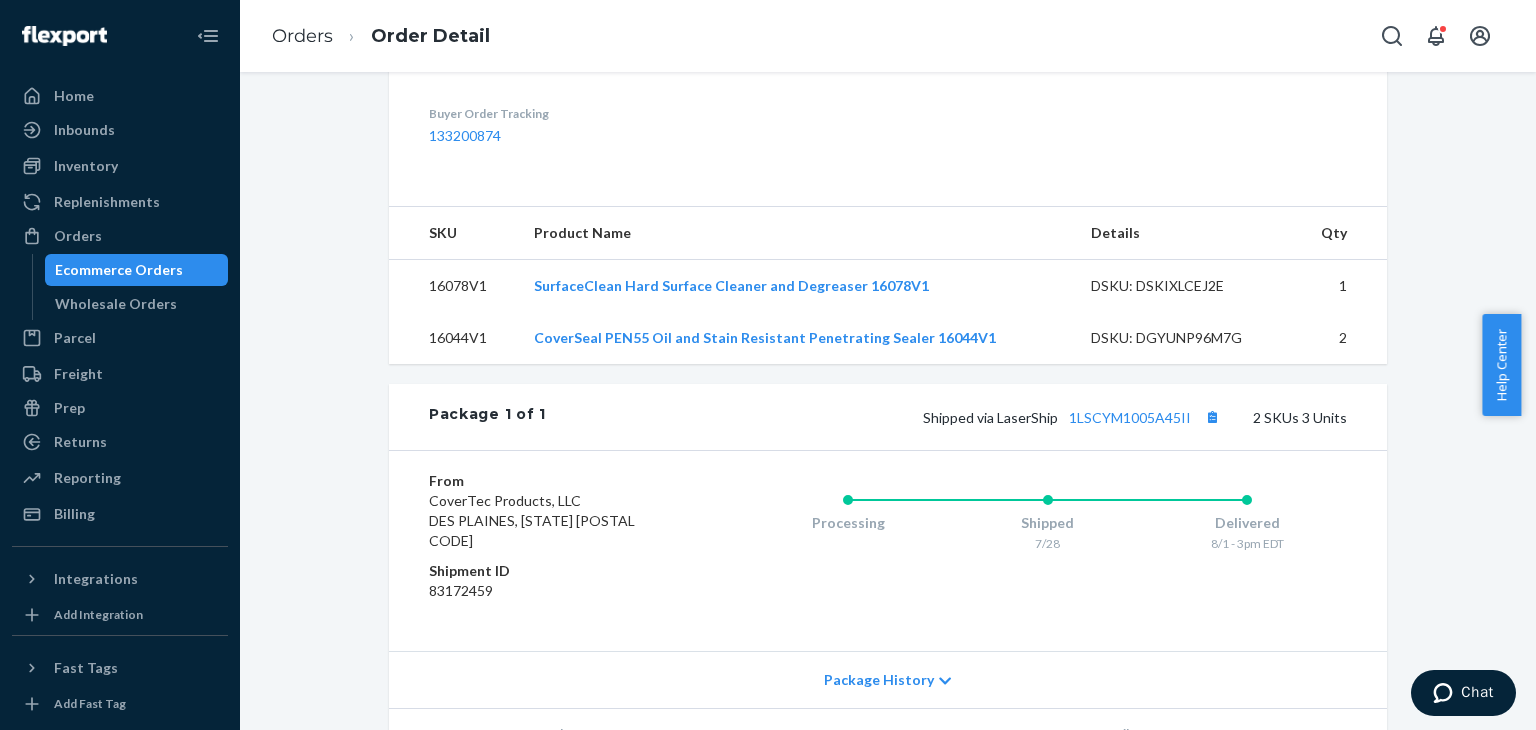 click on "WooCommerce Order # 90078 • Standard  /  $30.42 View Details Submit Claim Create Return Duplicate Order Delivered All packages delivered to recipient Shipped July 28, 2025 Promised by July 28, 2025 On-Time Delivered August 1, 2025 Promised by August 6, 2025 On-Time Order History Woocommerce Order ID 90078 Flexport Order ID 133200874 Destination Rosario Mistretta
19 Meadow Ln
Buffalo, NY 14223-1308
US Buyer Order Tracking 133200874 SKU Product Name Details Qty 16078V1 SurfaceClean Hard Surface Cleaner and Degreaser 16078V1 DSKU: DSKIXLCEJ2E 1 16044V1 CoverSeal PEN55 Oil and Stain Resistant Penetrating Sealer 16044V1 DSKU: DGYUNP96M7G 2 Package 1 of 1 Shipped via LaserShip   1LSCYM1005A45II 2   SKUs   3   Units From CoverTec Products, LLC
DES PLAINES, IL 60018 Shipment ID 83172459 Processing Shipped 7/28 Delivered 8/1 - 3pm EDT Package History SKU Product Name Details Qty 16044V1 CoverSeal PEN55 Oil and Stain Resistant Penetrating Sealer 16044V1 DSKU: DGYUNP96M7G Expiration Date: Apr 30, 2026 2 16078V1 1" at bounding box center [888, 186] 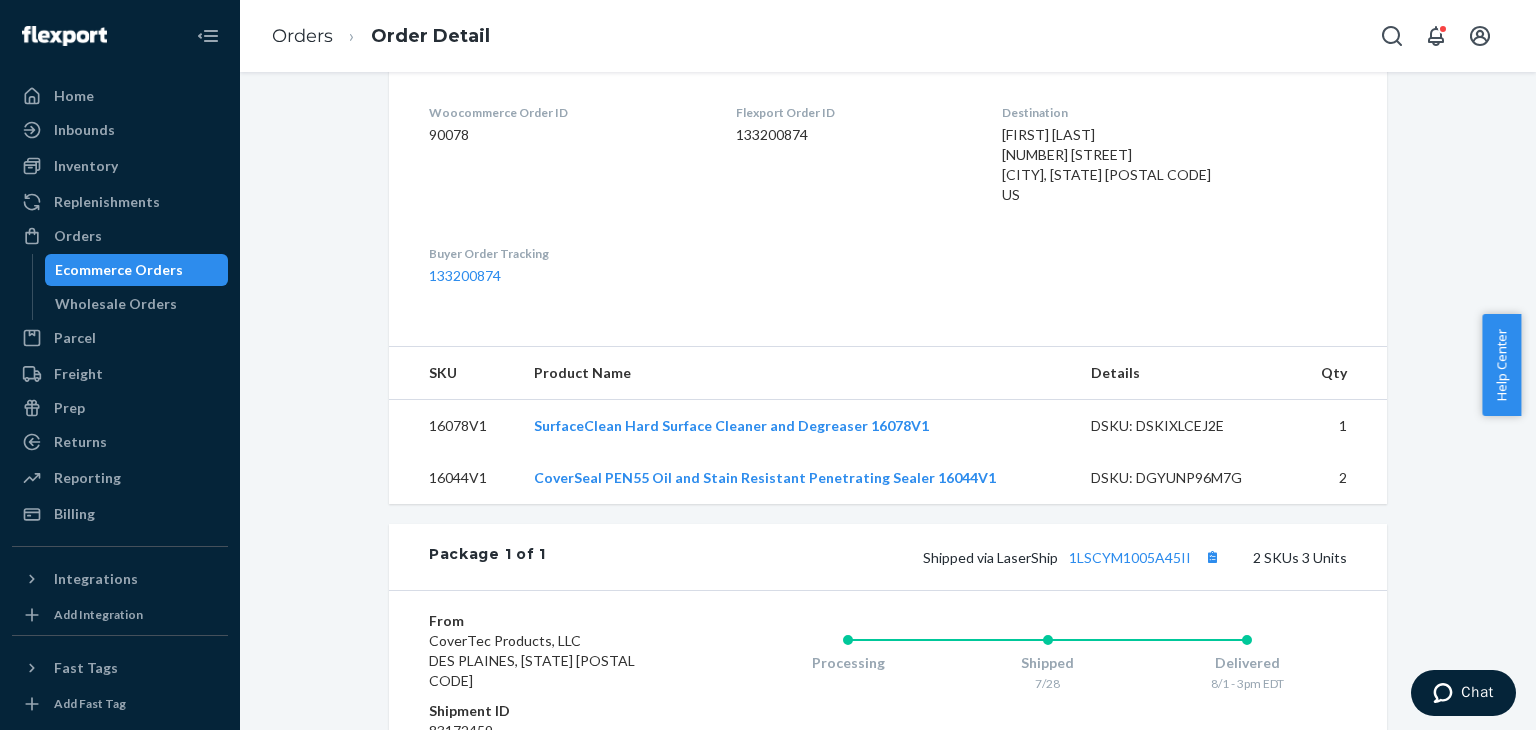 scroll, scrollTop: 426, scrollLeft: 0, axis: vertical 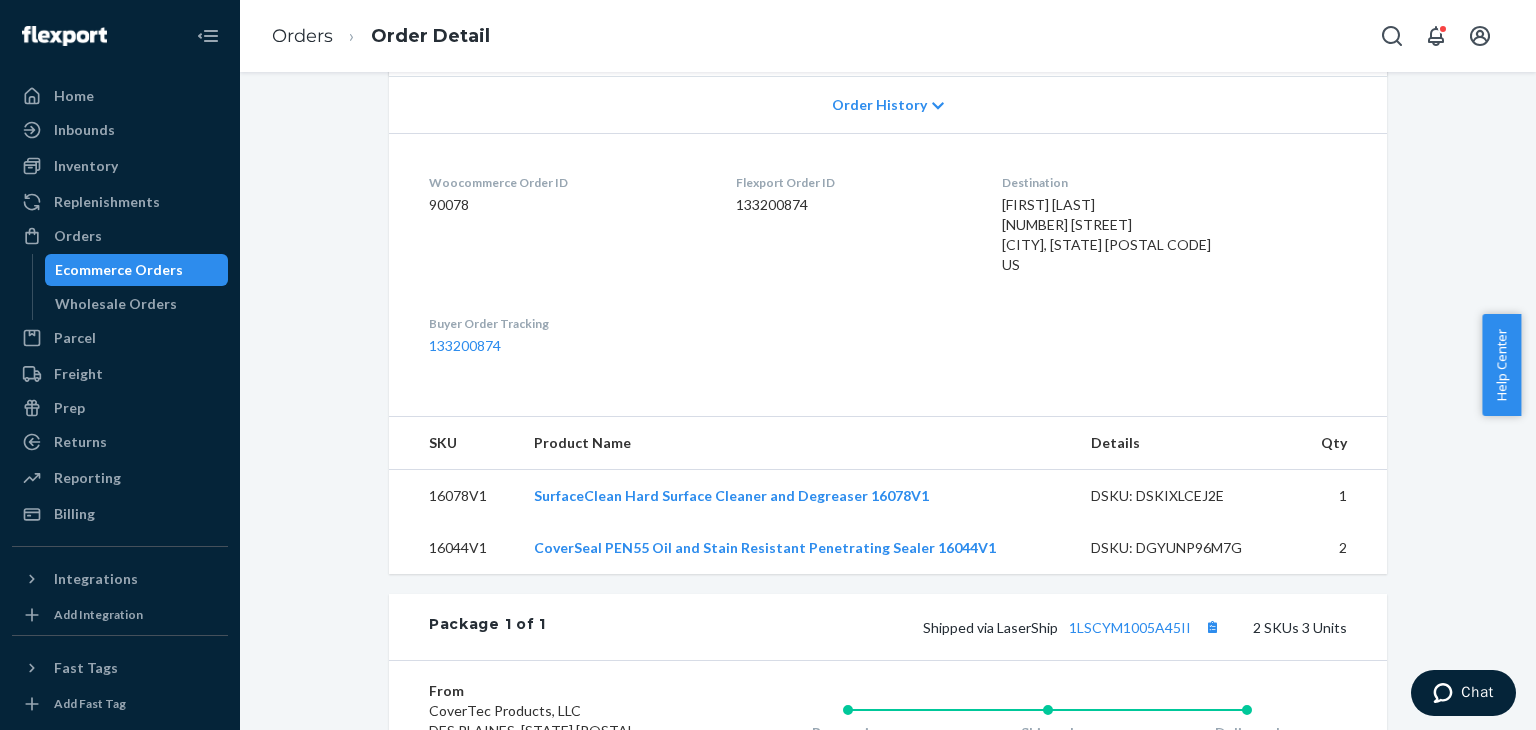 click on "Woocommerce Order ID 90078 Flexport Order ID 133200874 Destination Rosario Mistretta
19 Meadow Ln
Buffalo, NY 14223-1308
US Buyer Order Tracking 133200874" at bounding box center [888, 264] 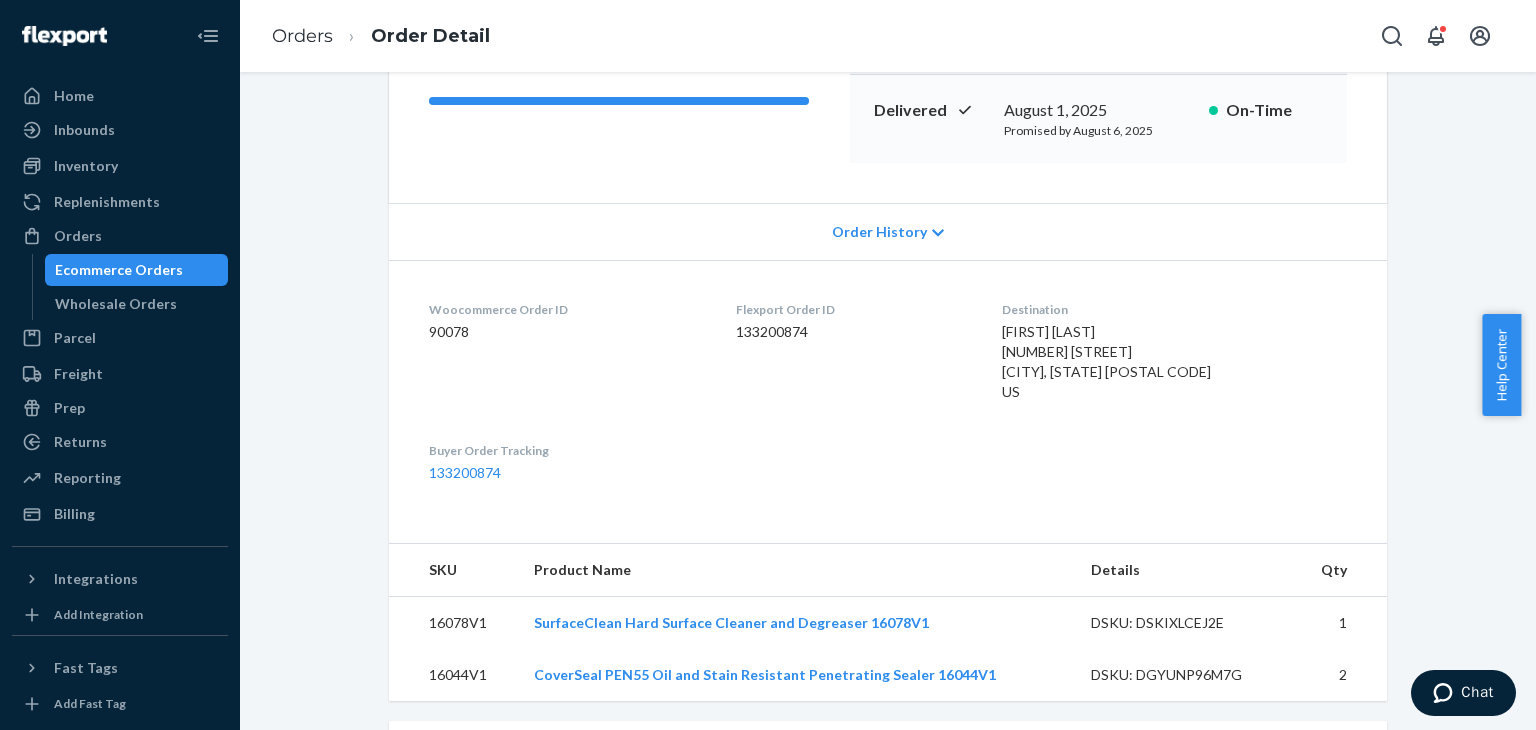 scroll, scrollTop: 0, scrollLeft: 0, axis: both 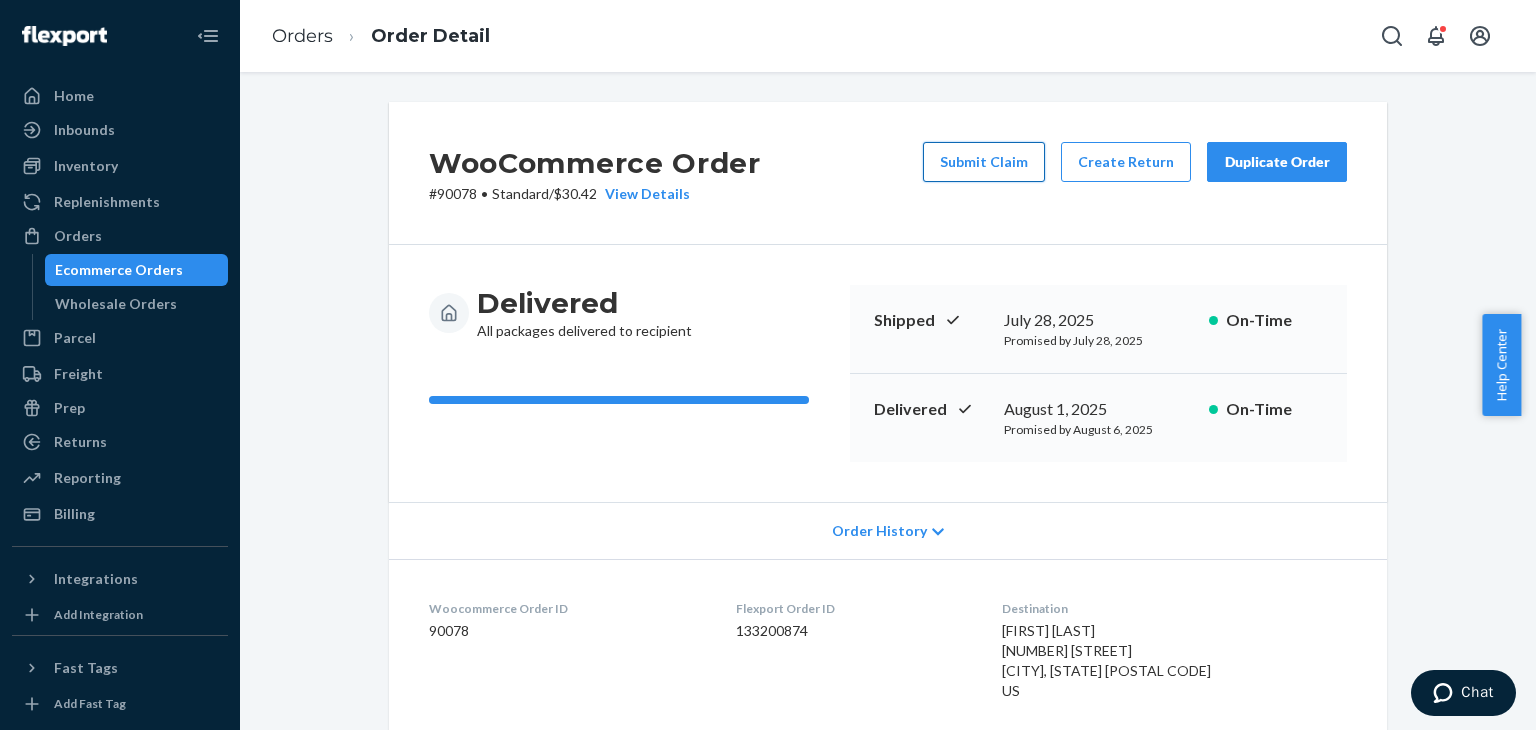 click on "Submit Claim" at bounding box center (984, 162) 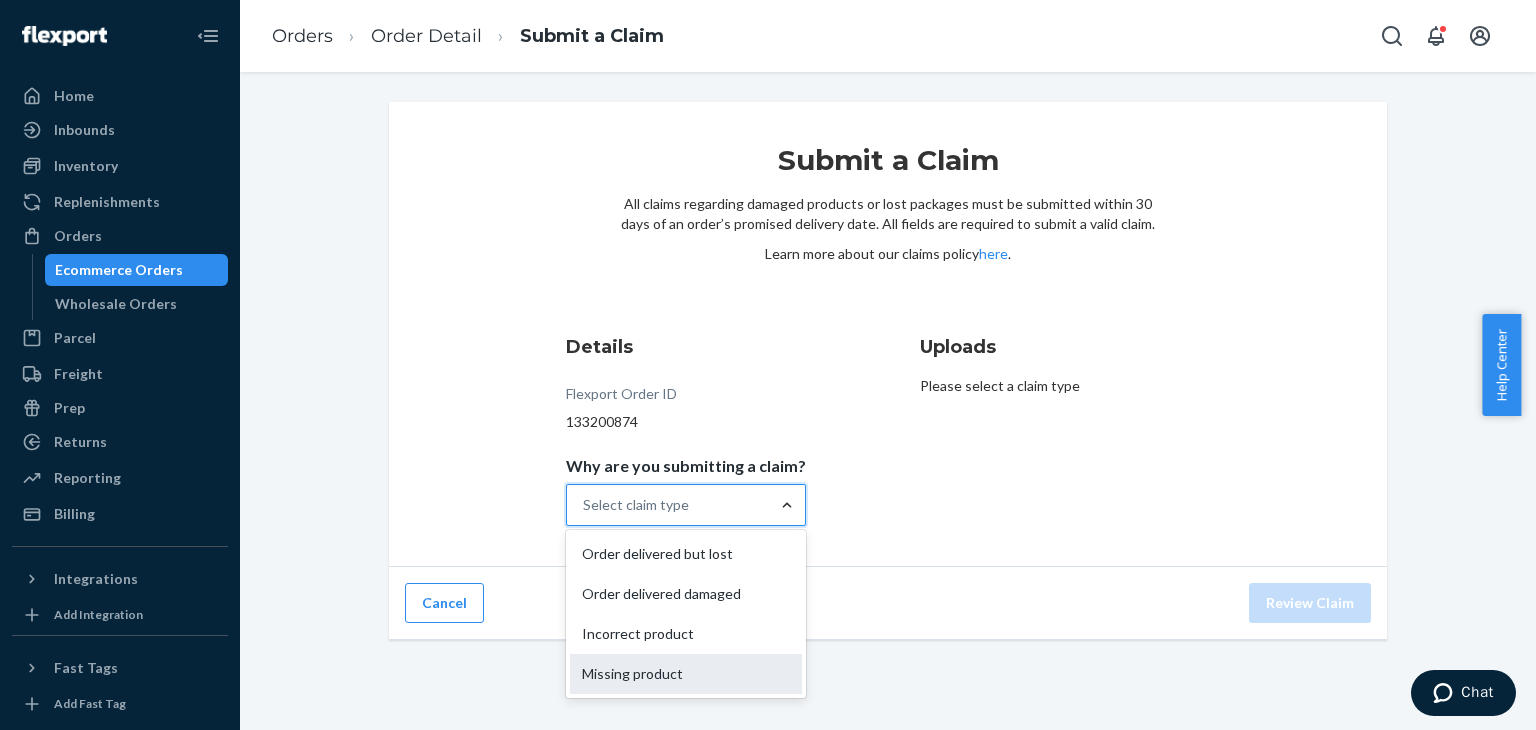 click on "Missing product" at bounding box center (686, 674) 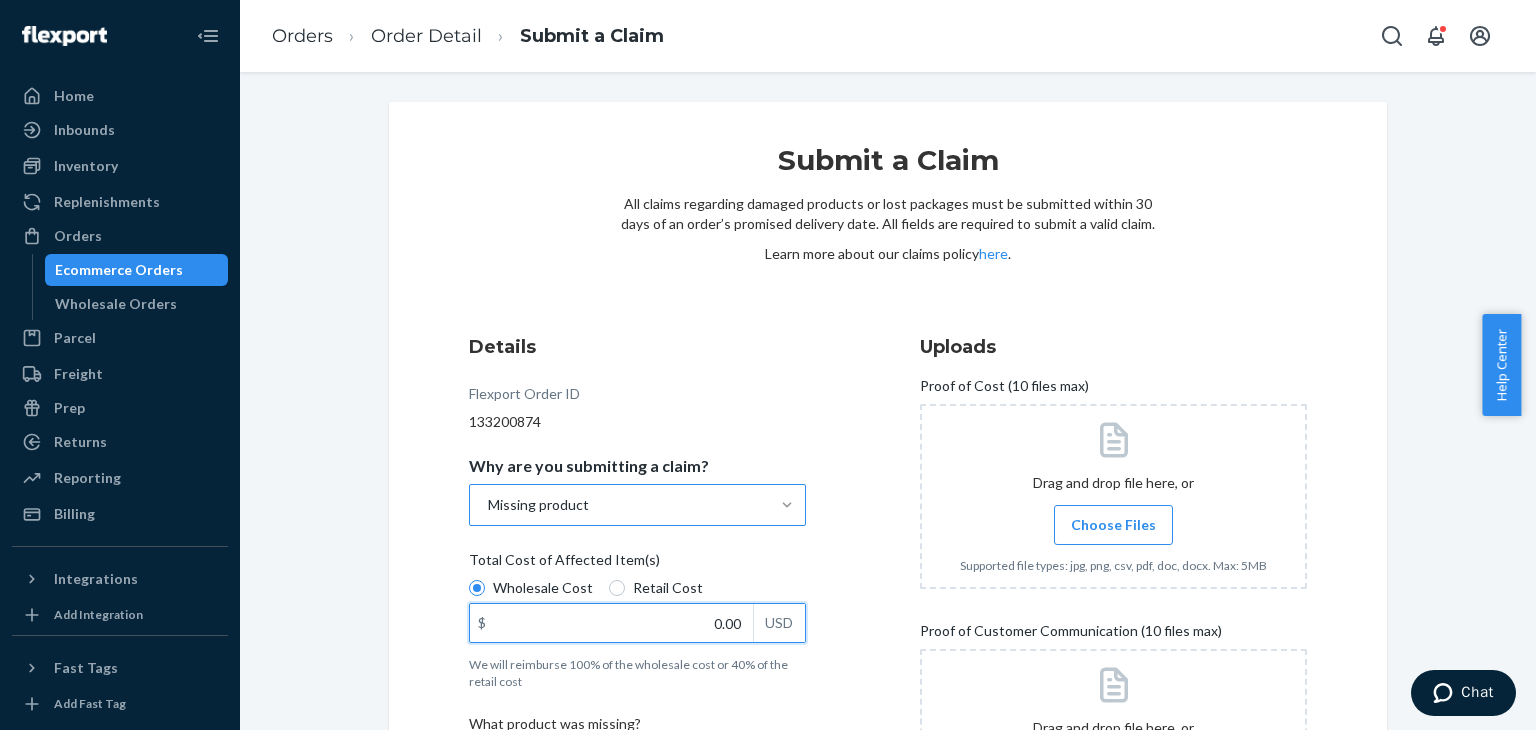 click on "0.00" at bounding box center [611, 623] 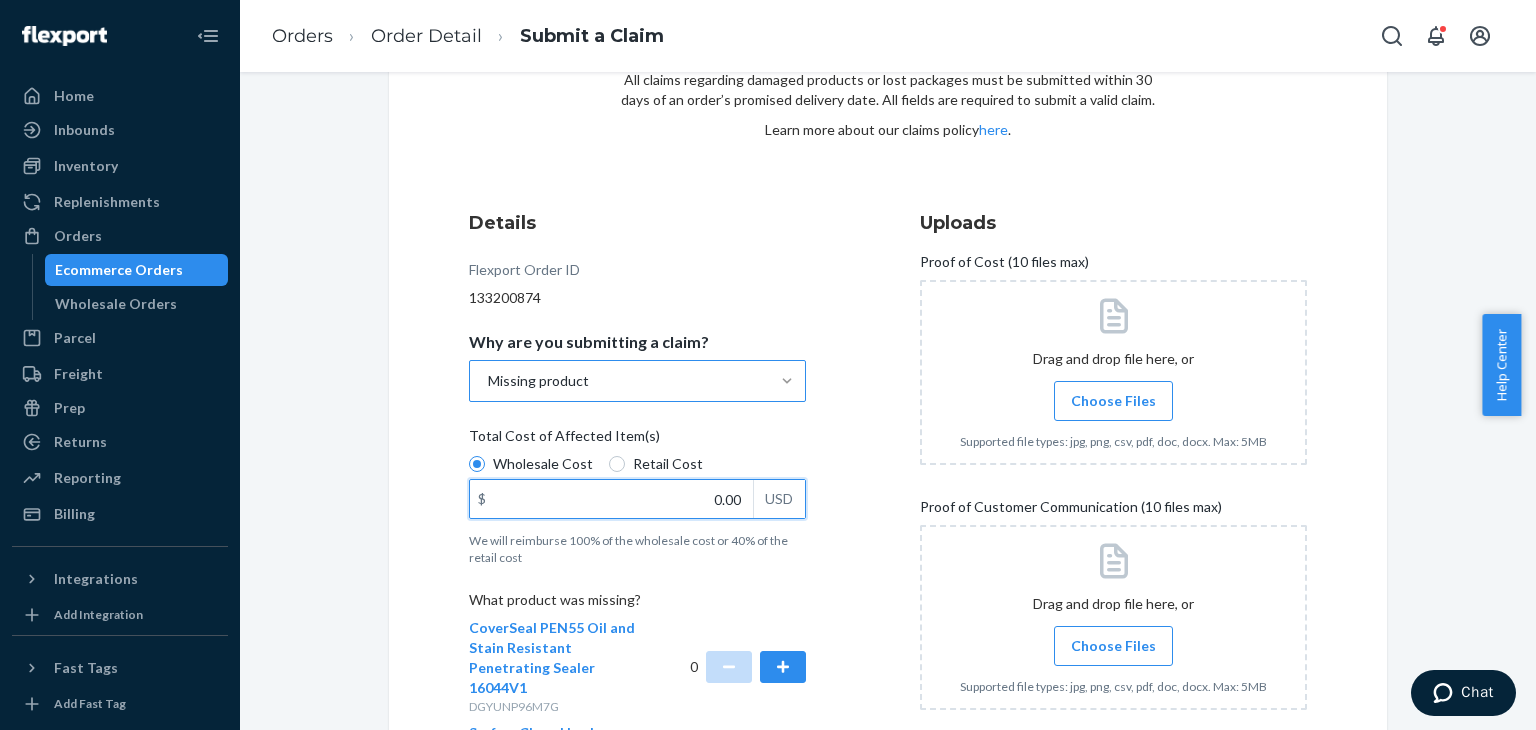 scroll, scrollTop: 0, scrollLeft: 0, axis: both 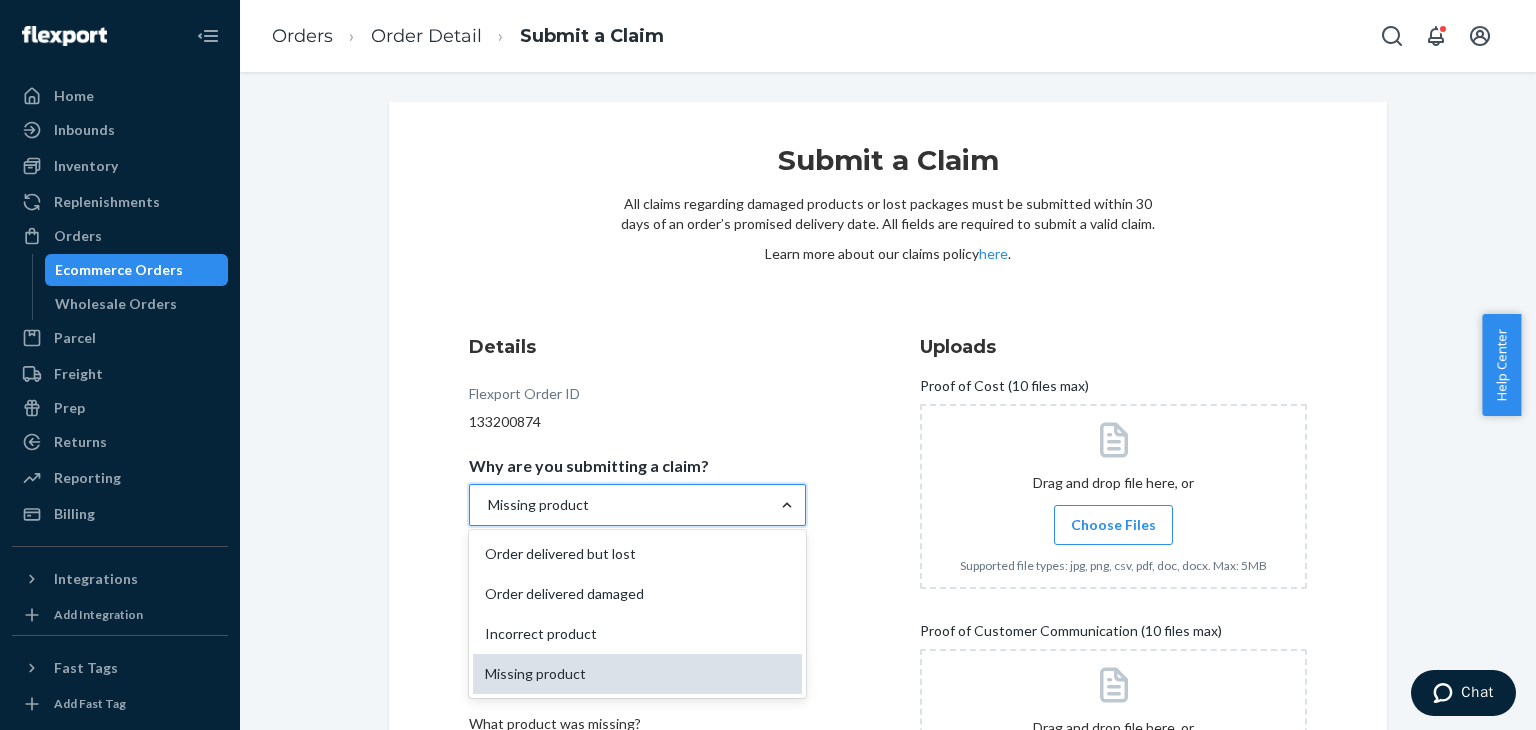 click on "Missing product" at bounding box center (637, 674) 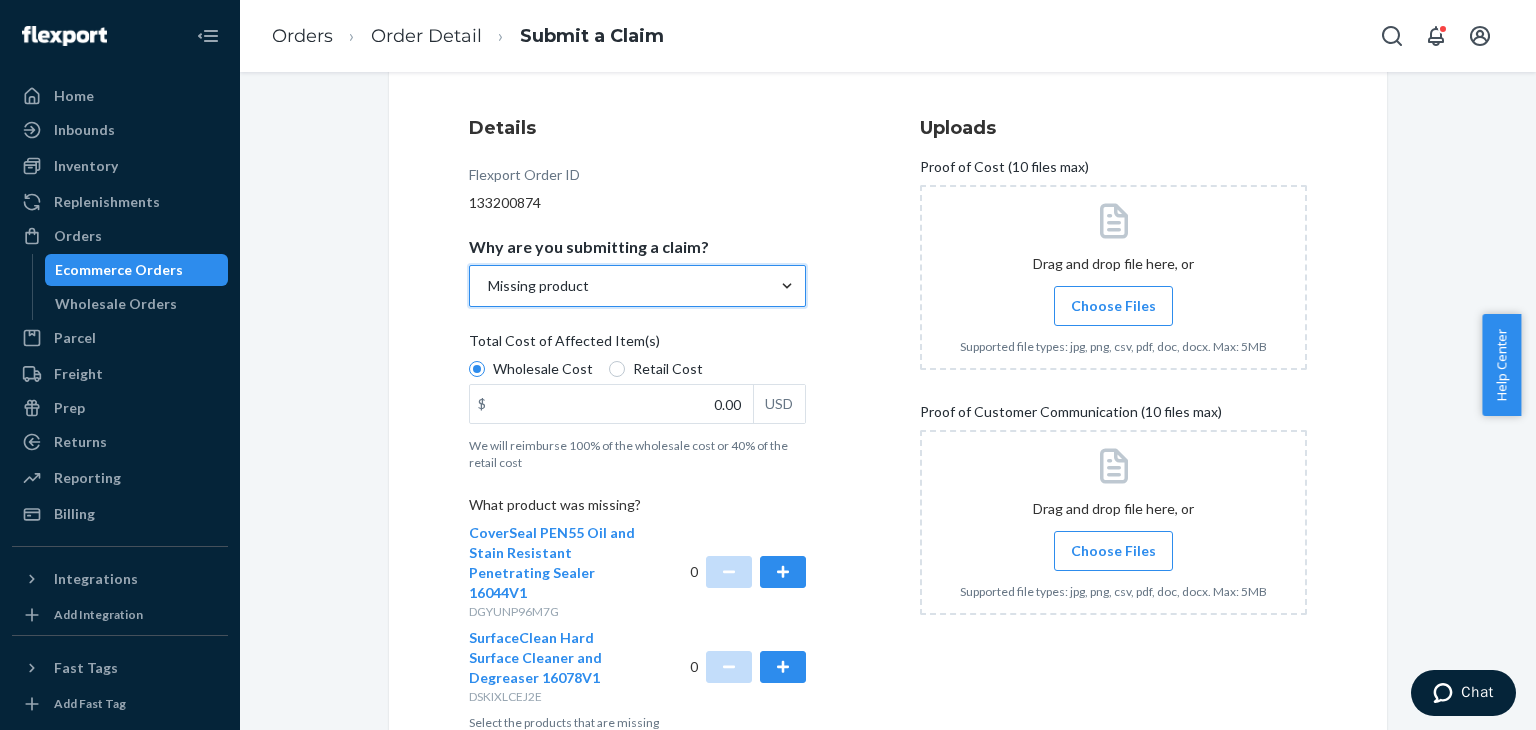 scroll, scrollTop: 220, scrollLeft: 0, axis: vertical 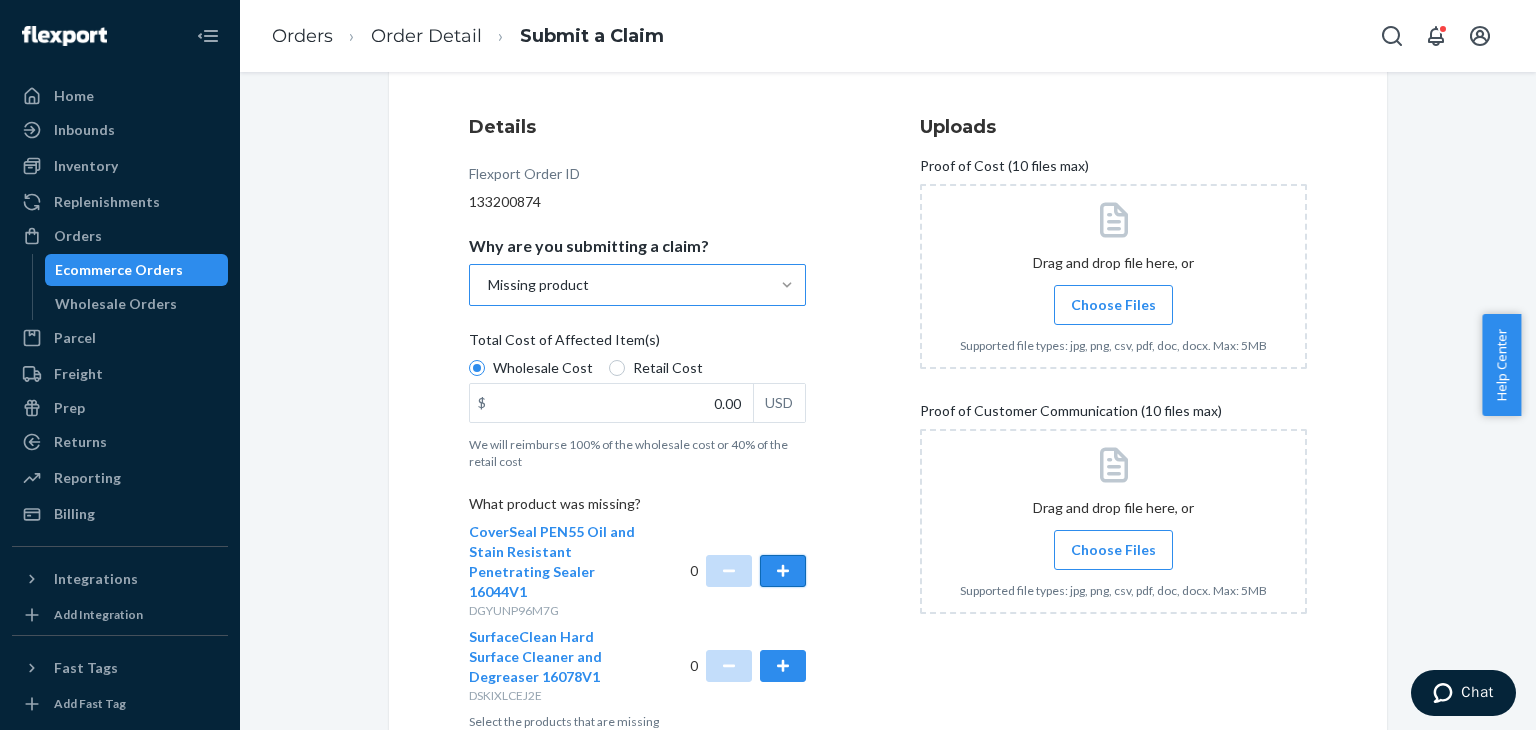 click at bounding box center [783, 571] 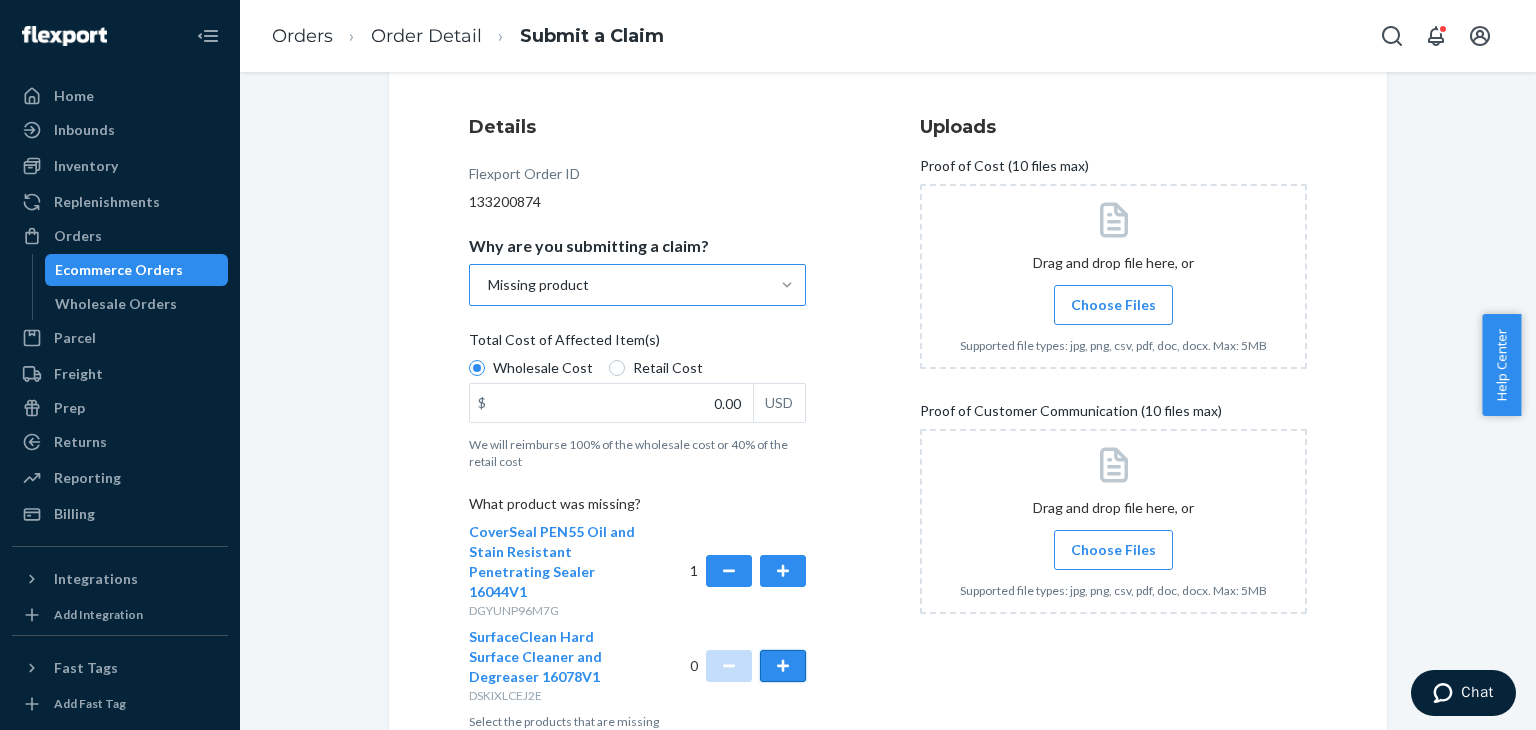 click at bounding box center (783, 666) 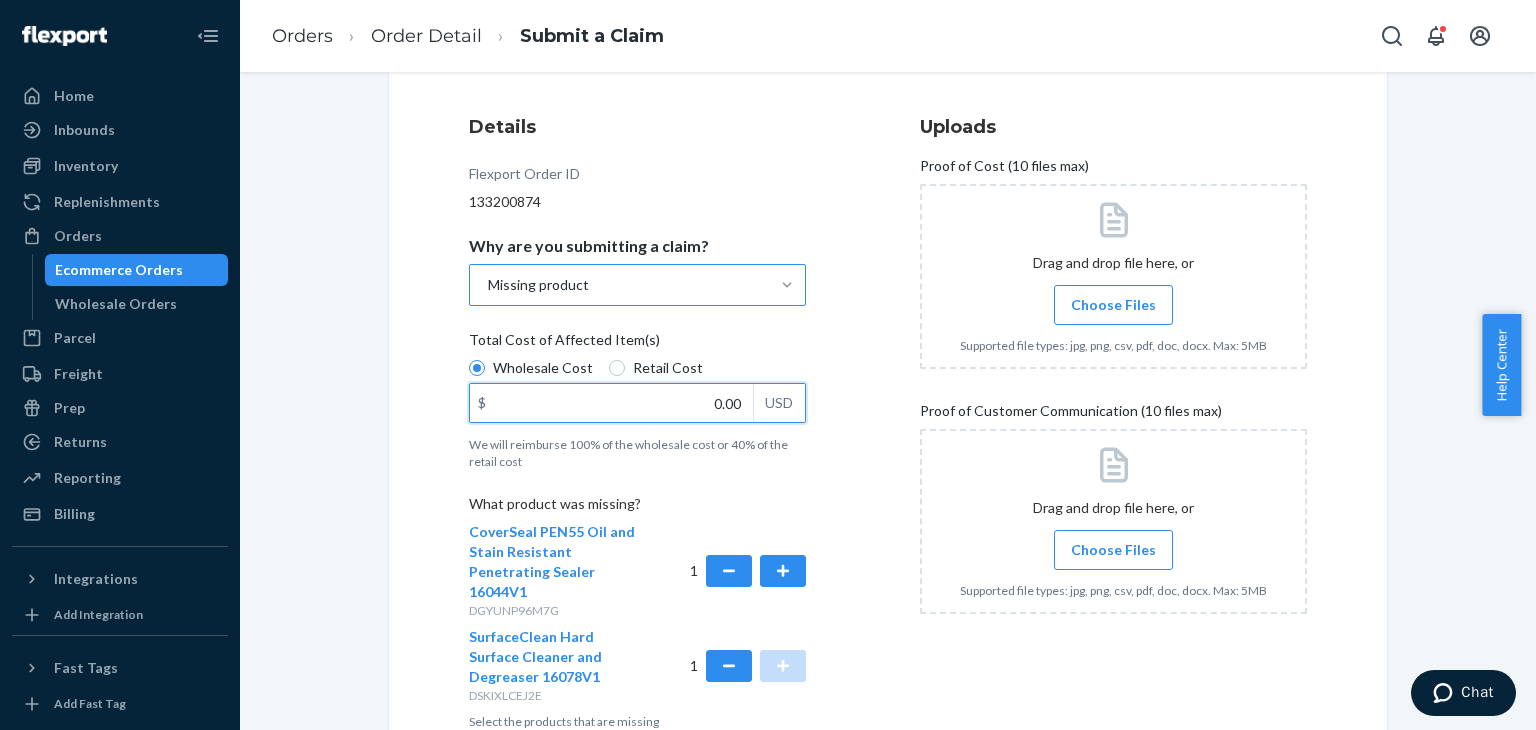 click on "0.00" at bounding box center [611, 403] 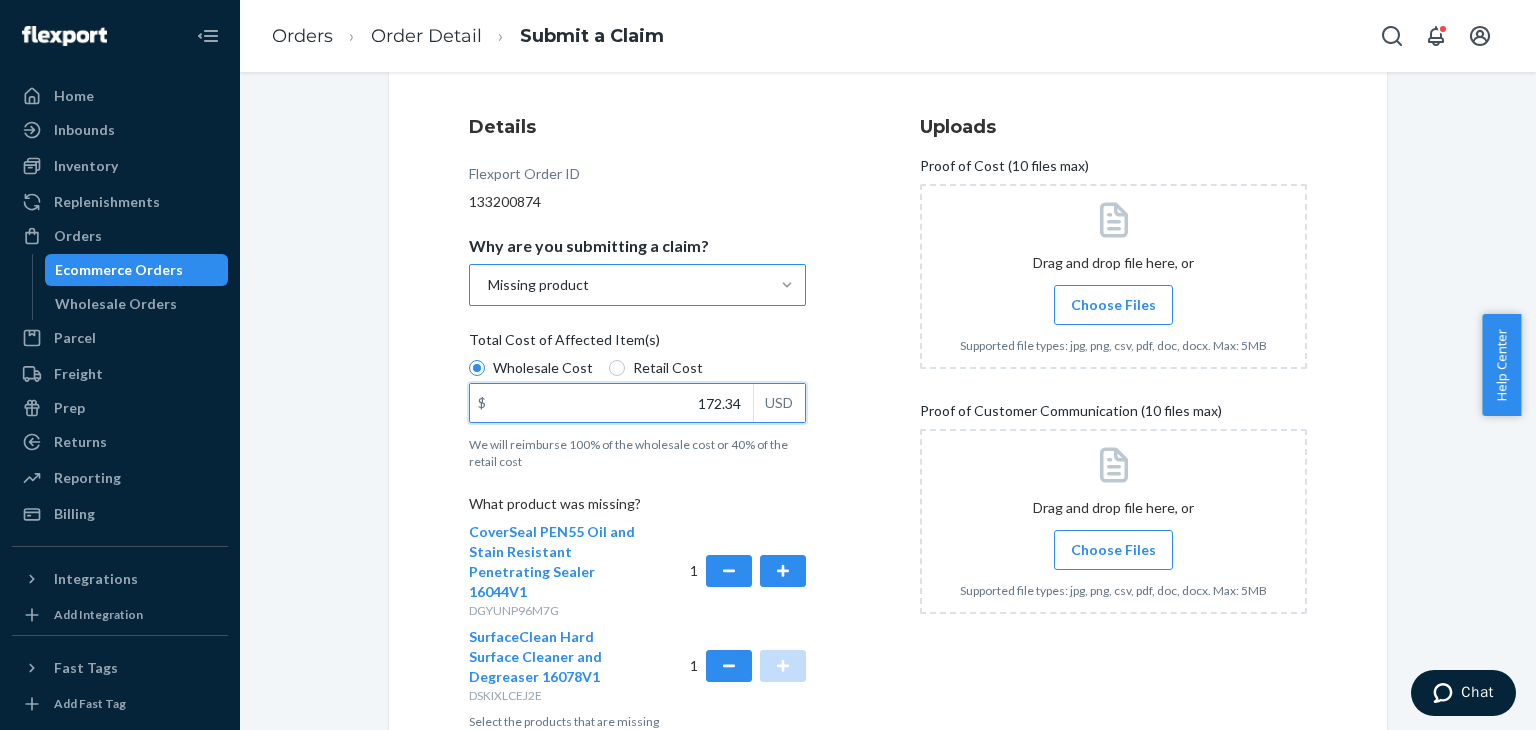type on "172.34" 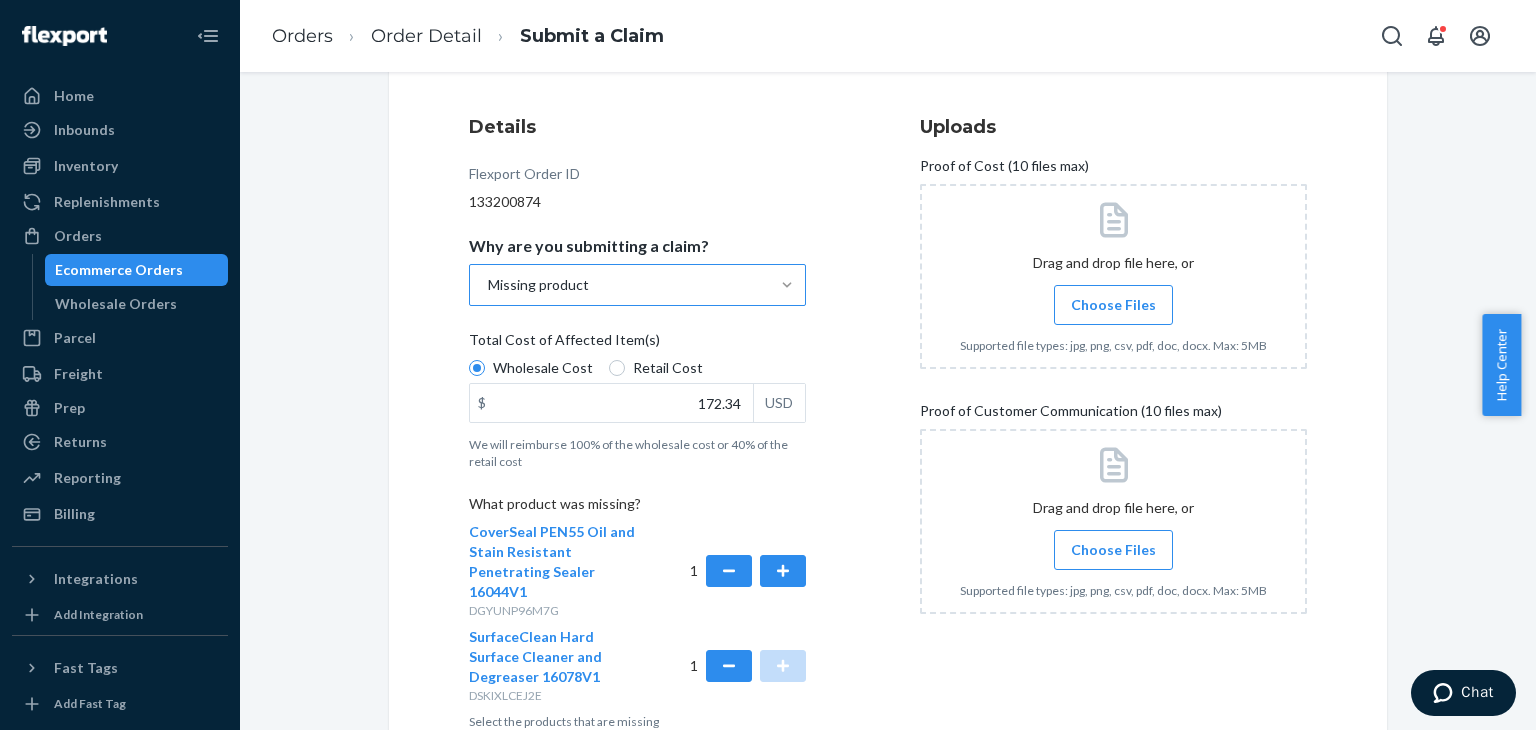 click on "Choose Files" at bounding box center [1113, 305] 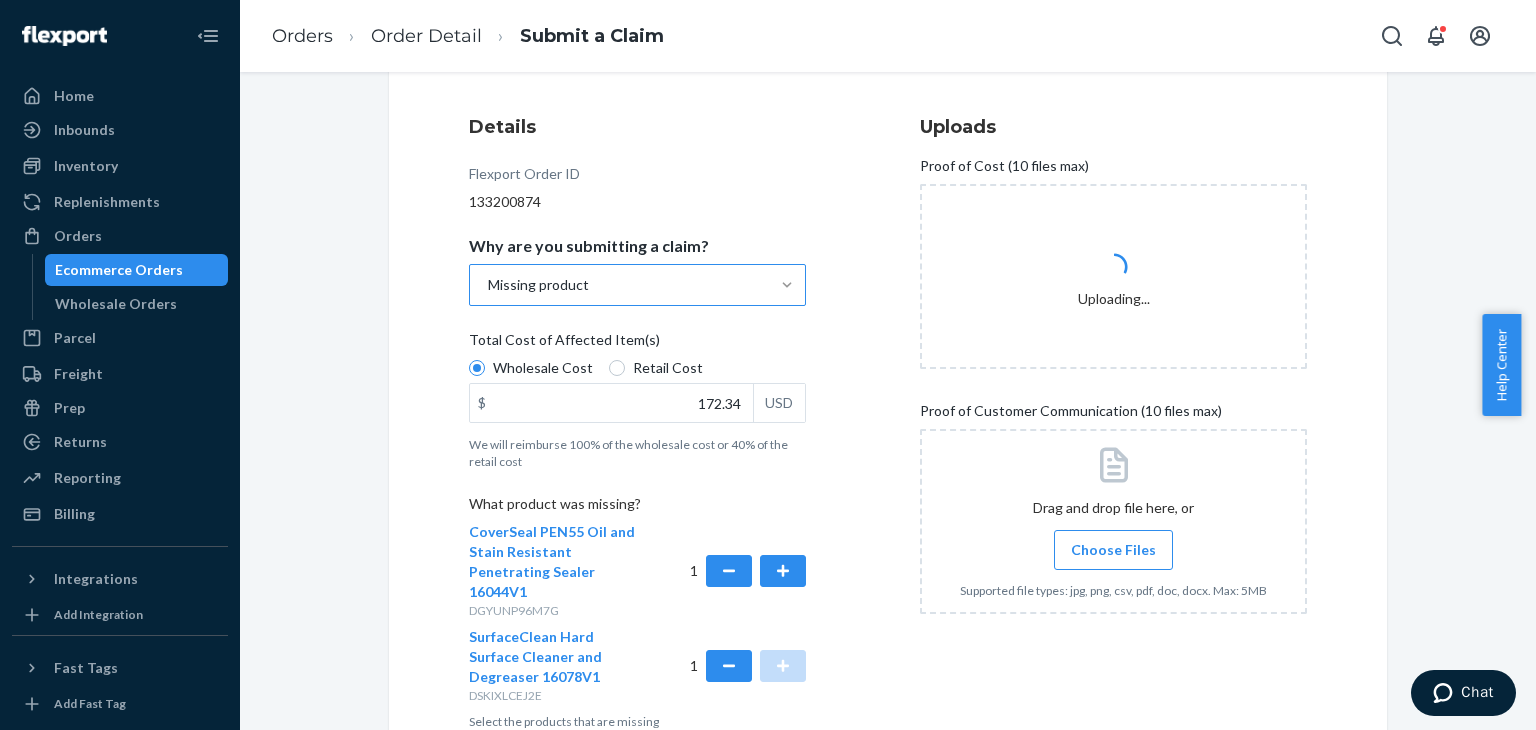 click on "Uploading..." at bounding box center [1113, 276] 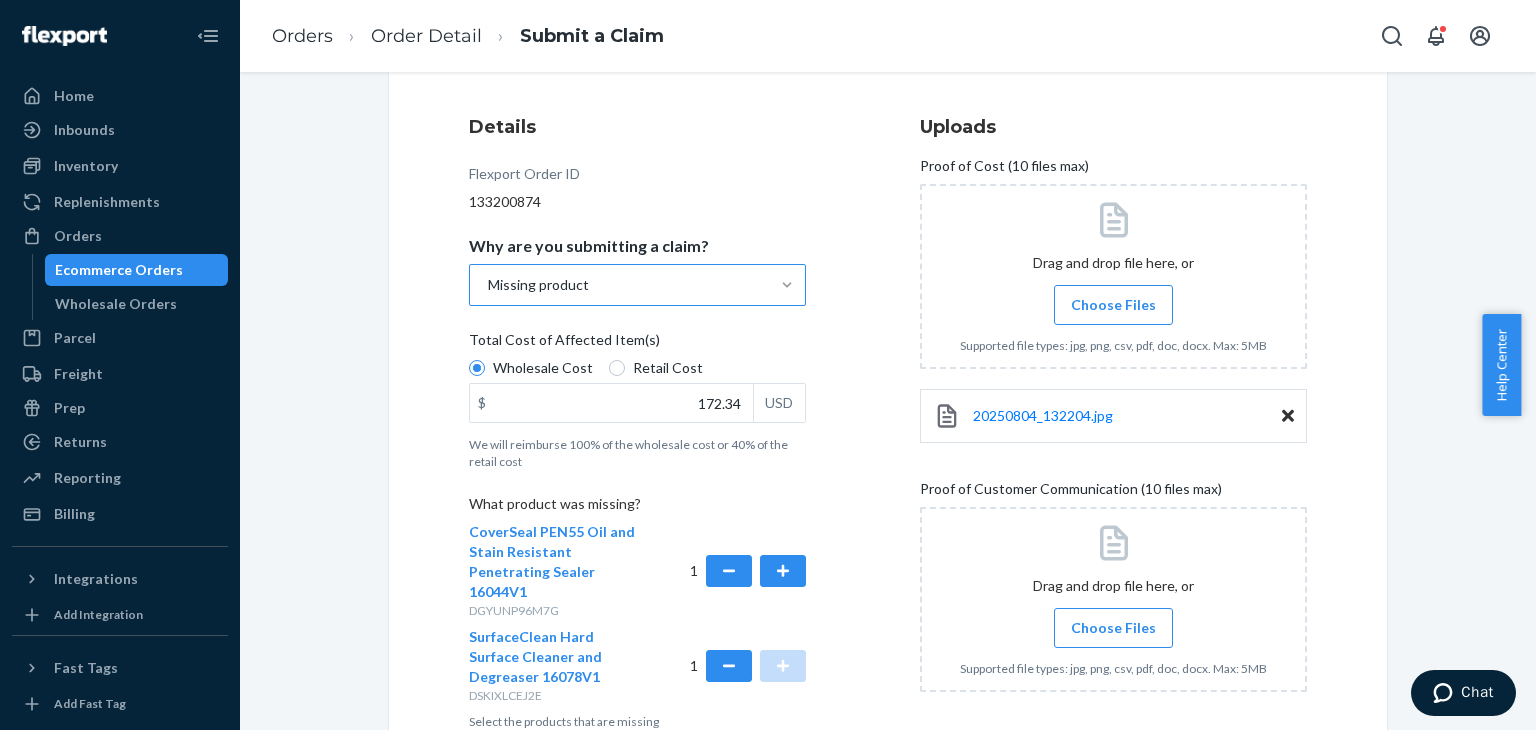 click on "Choose Files" at bounding box center (1113, 628) 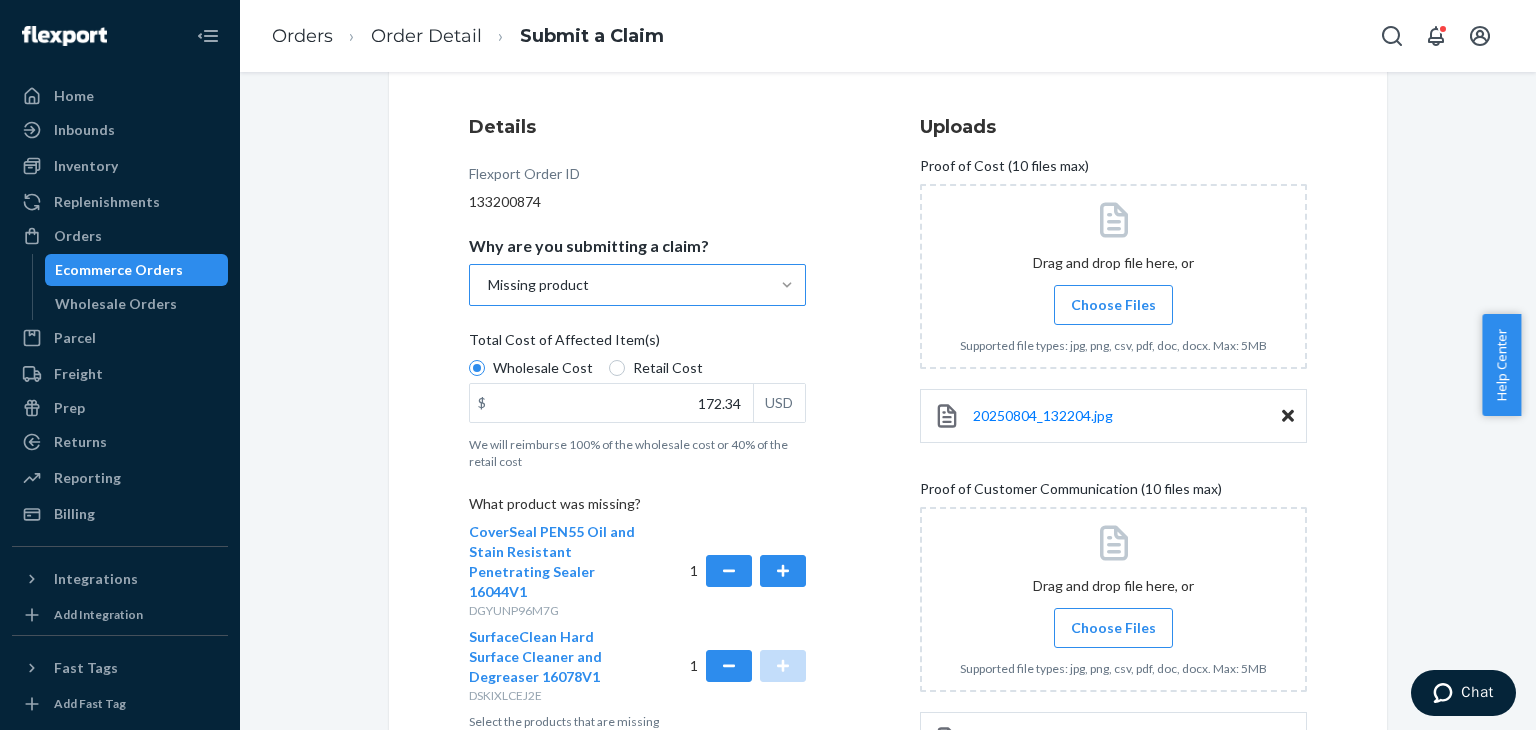 click on "Choose Files" at bounding box center [1113, 305] 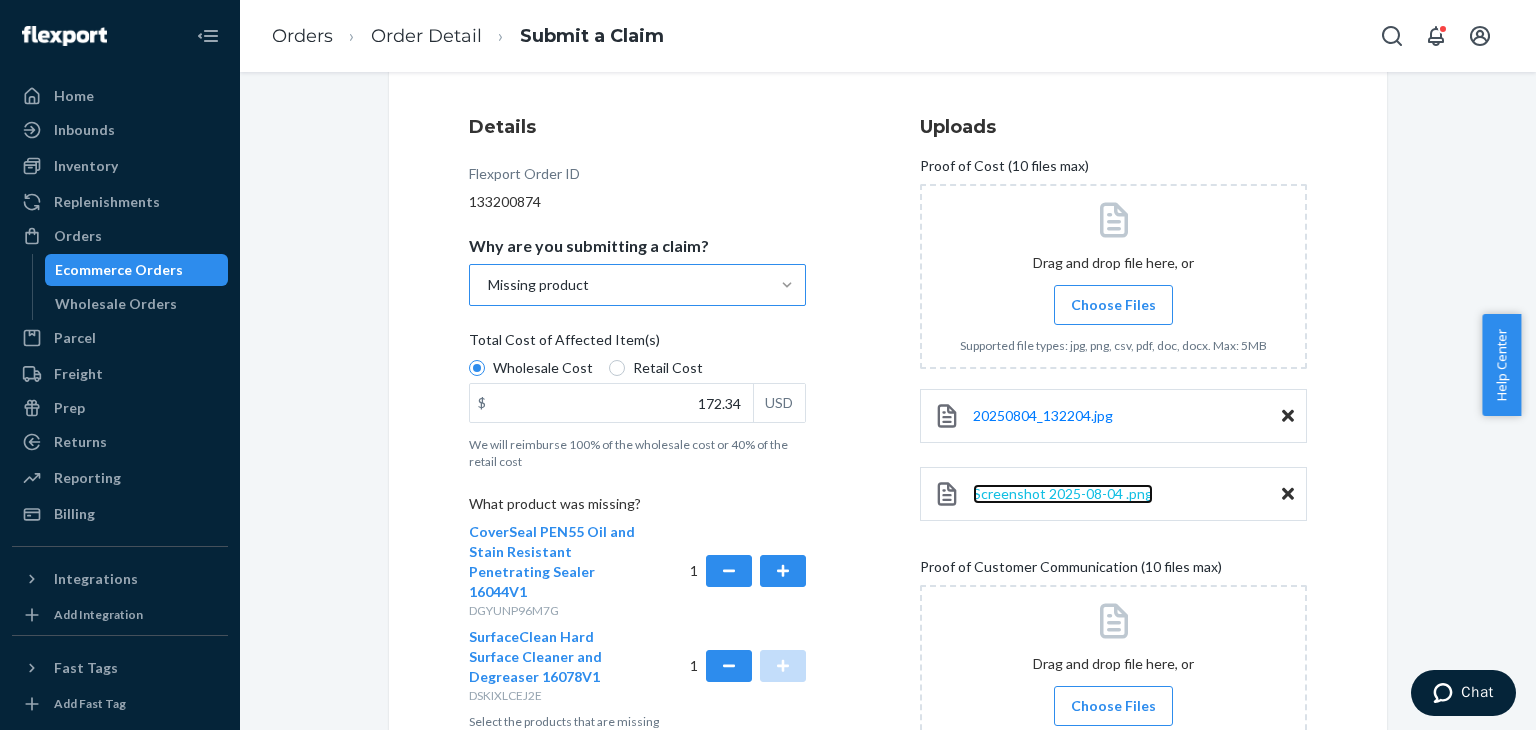 click on "Screenshot 2025-08-04 .png" at bounding box center (1063, 493) 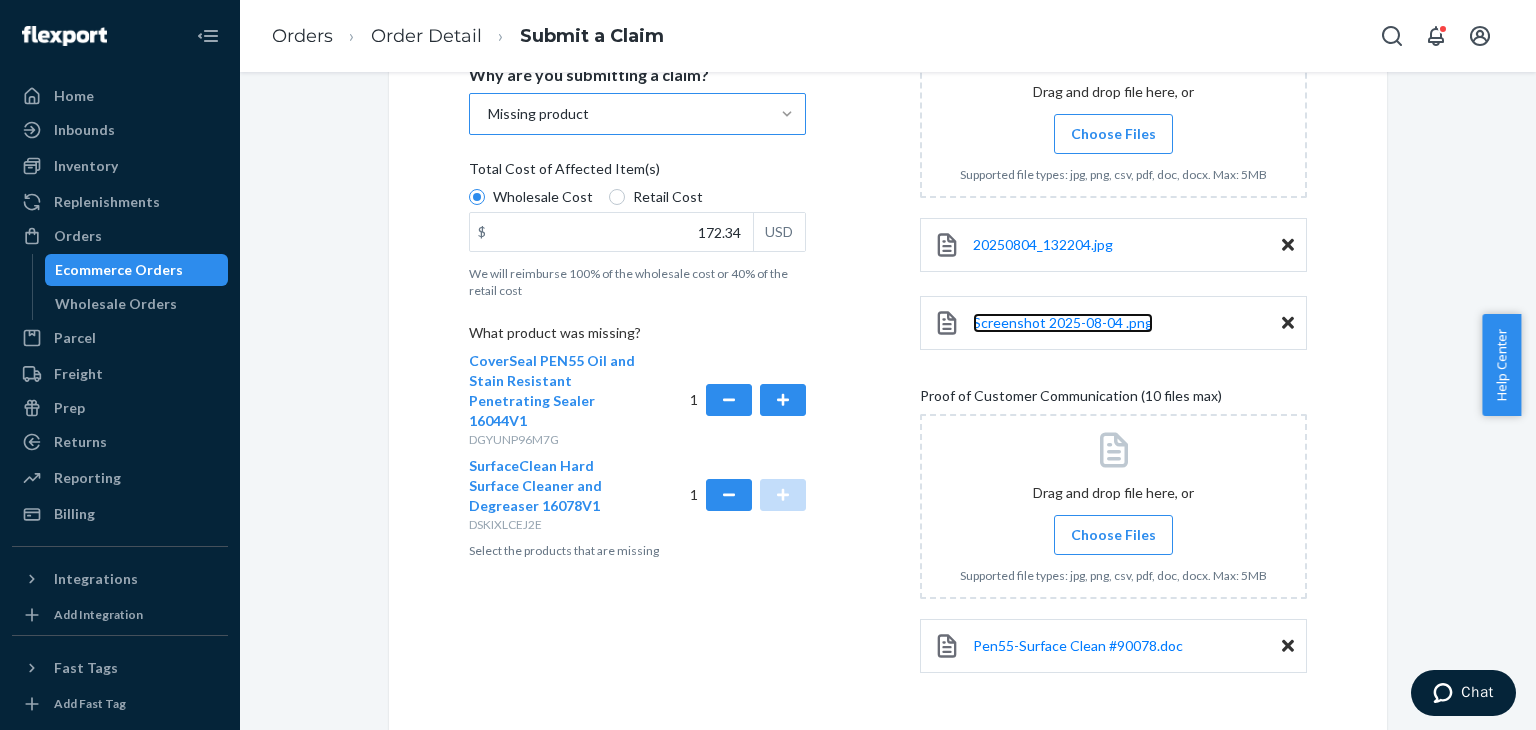 scroll, scrollTop: 467, scrollLeft: 0, axis: vertical 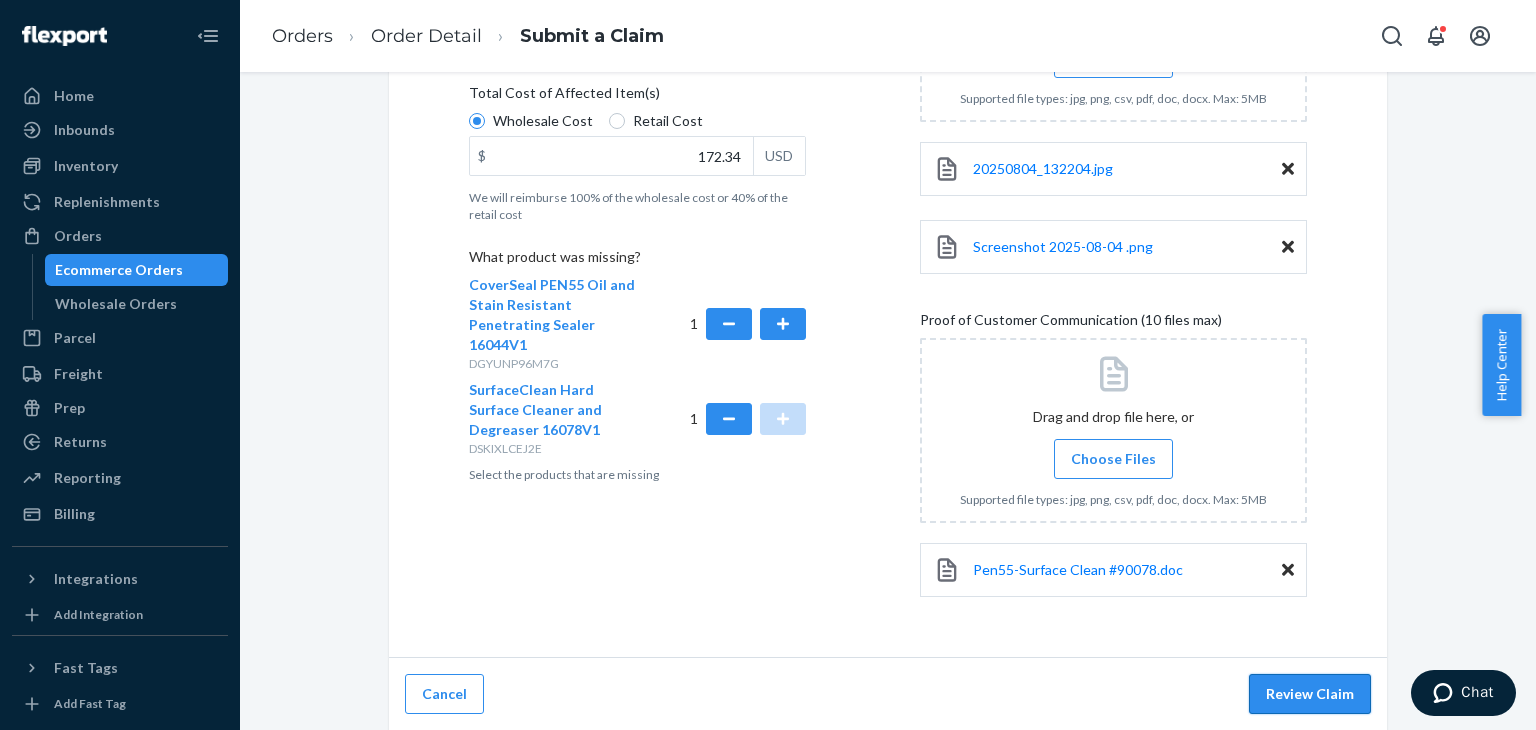 click on "Review Claim" at bounding box center [1310, 694] 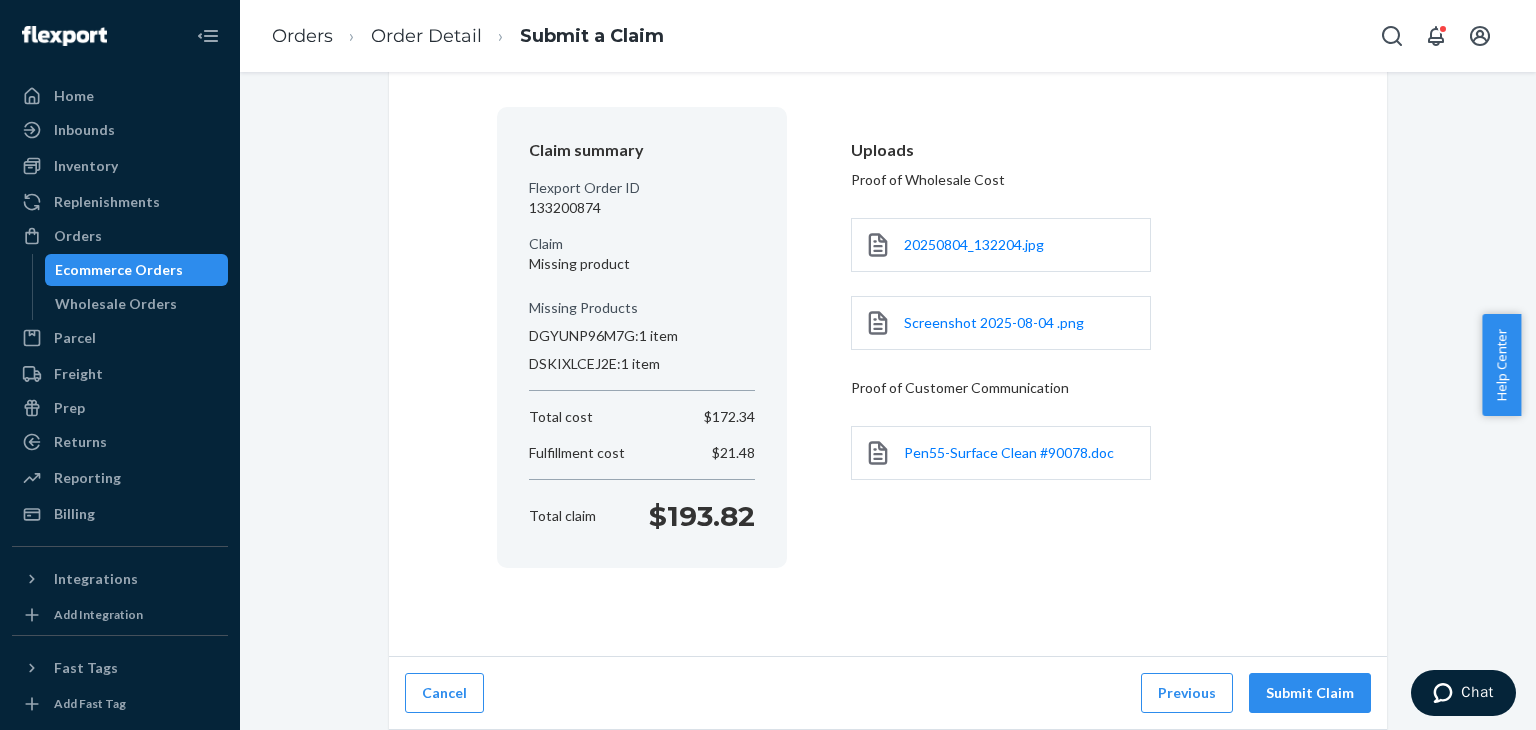 scroll, scrollTop: 134, scrollLeft: 0, axis: vertical 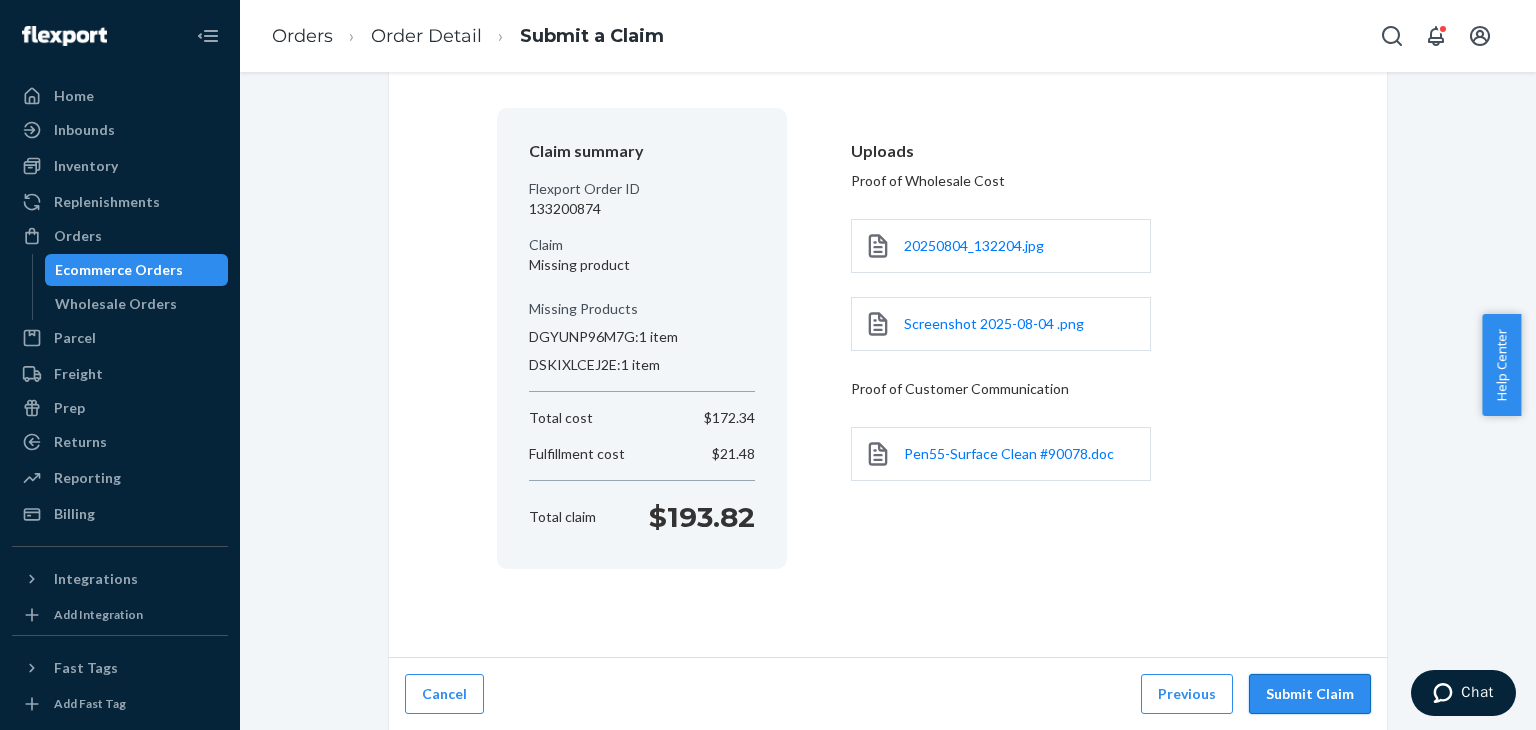 click on "Submit Claim" at bounding box center [1310, 694] 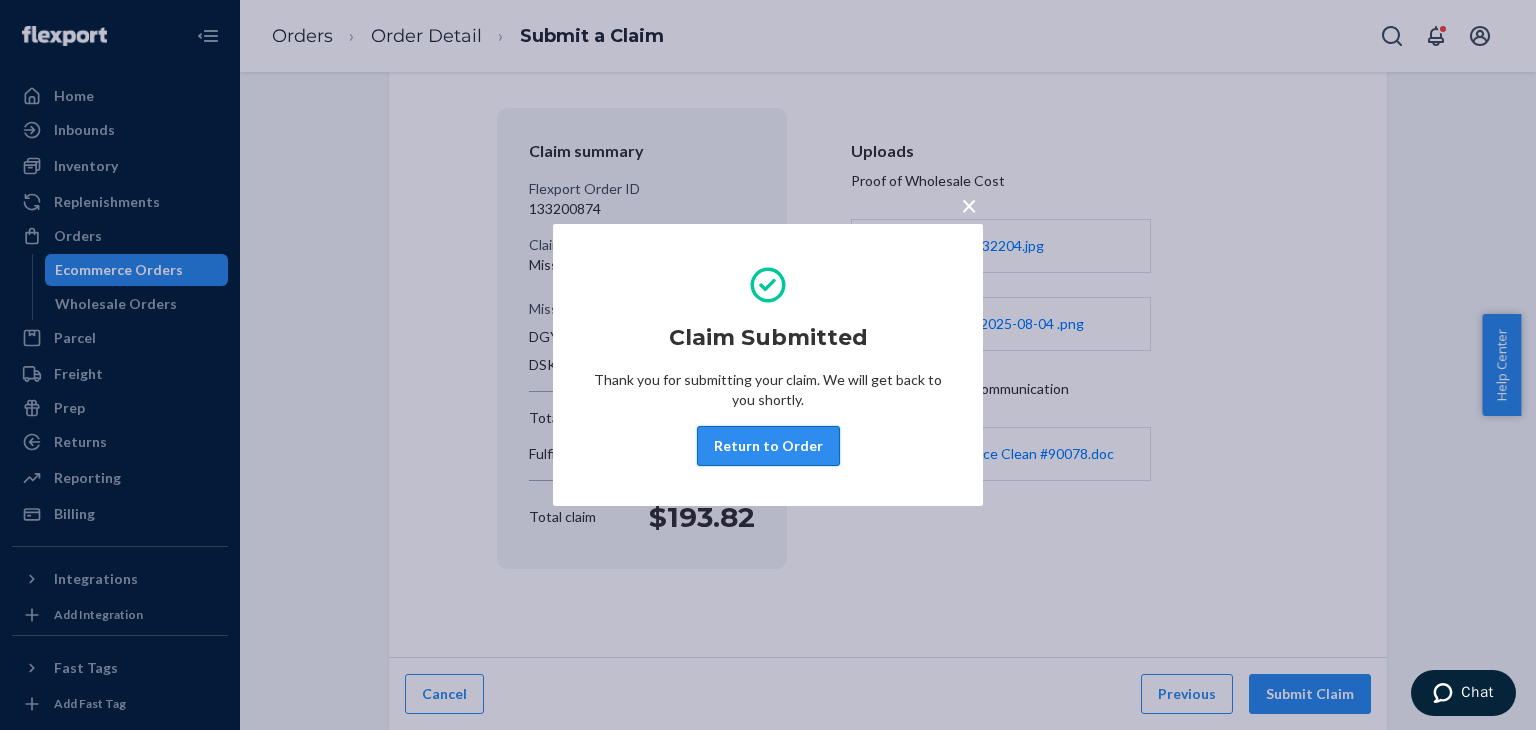 click on "Return to Order" at bounding box center [768, 446] 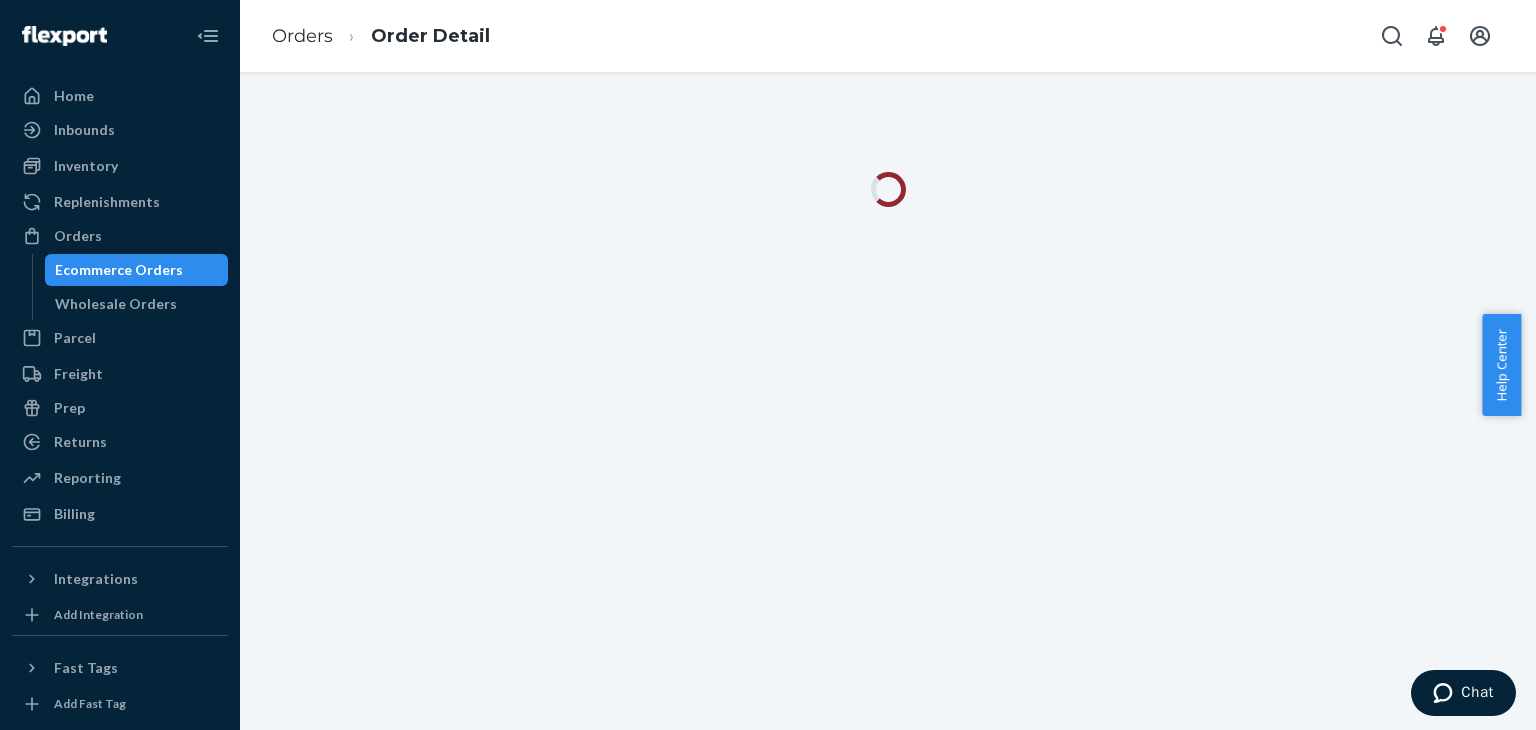 scroll, scrollTop: 0, scrollLeft: 0, axis: both 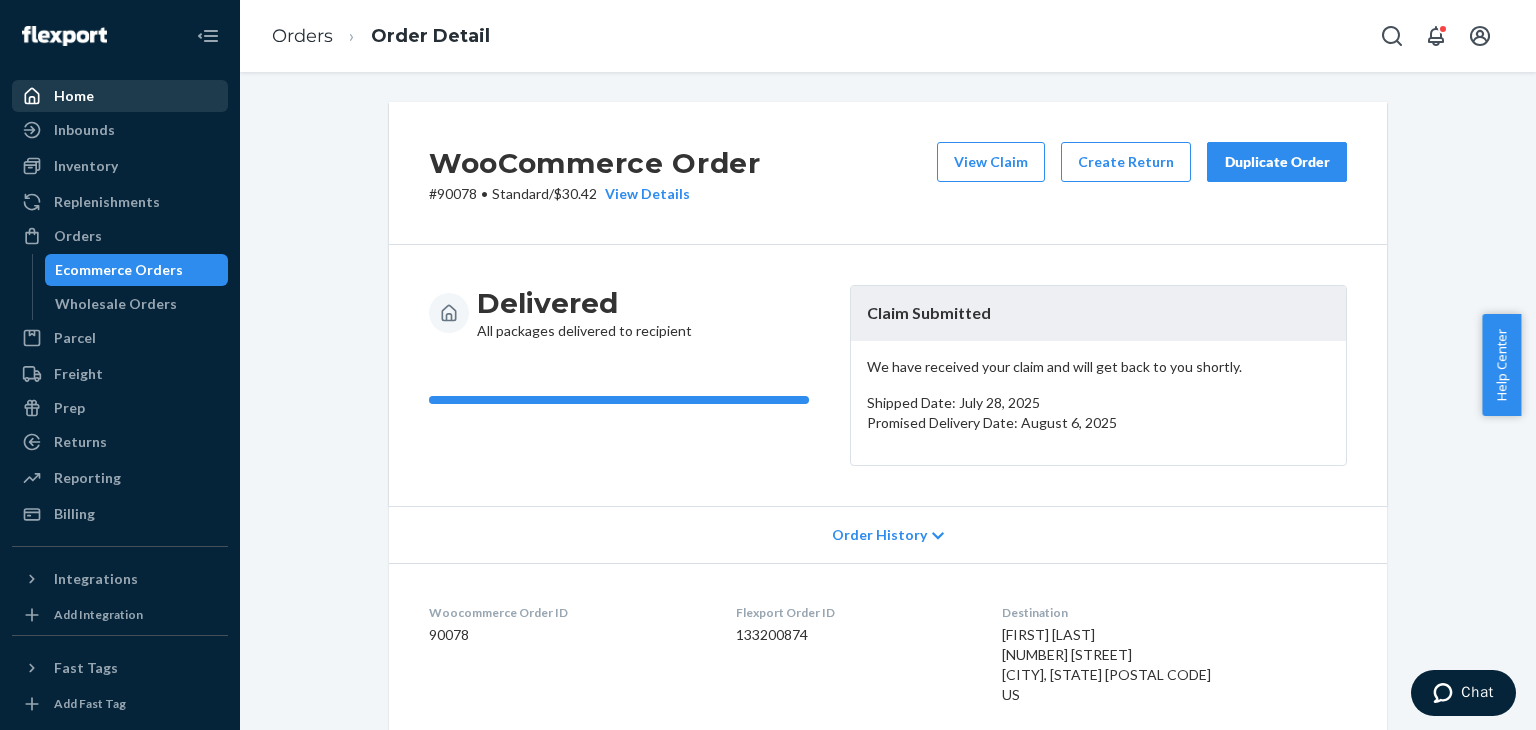 click on "Home" at bounding box center [74, 96] 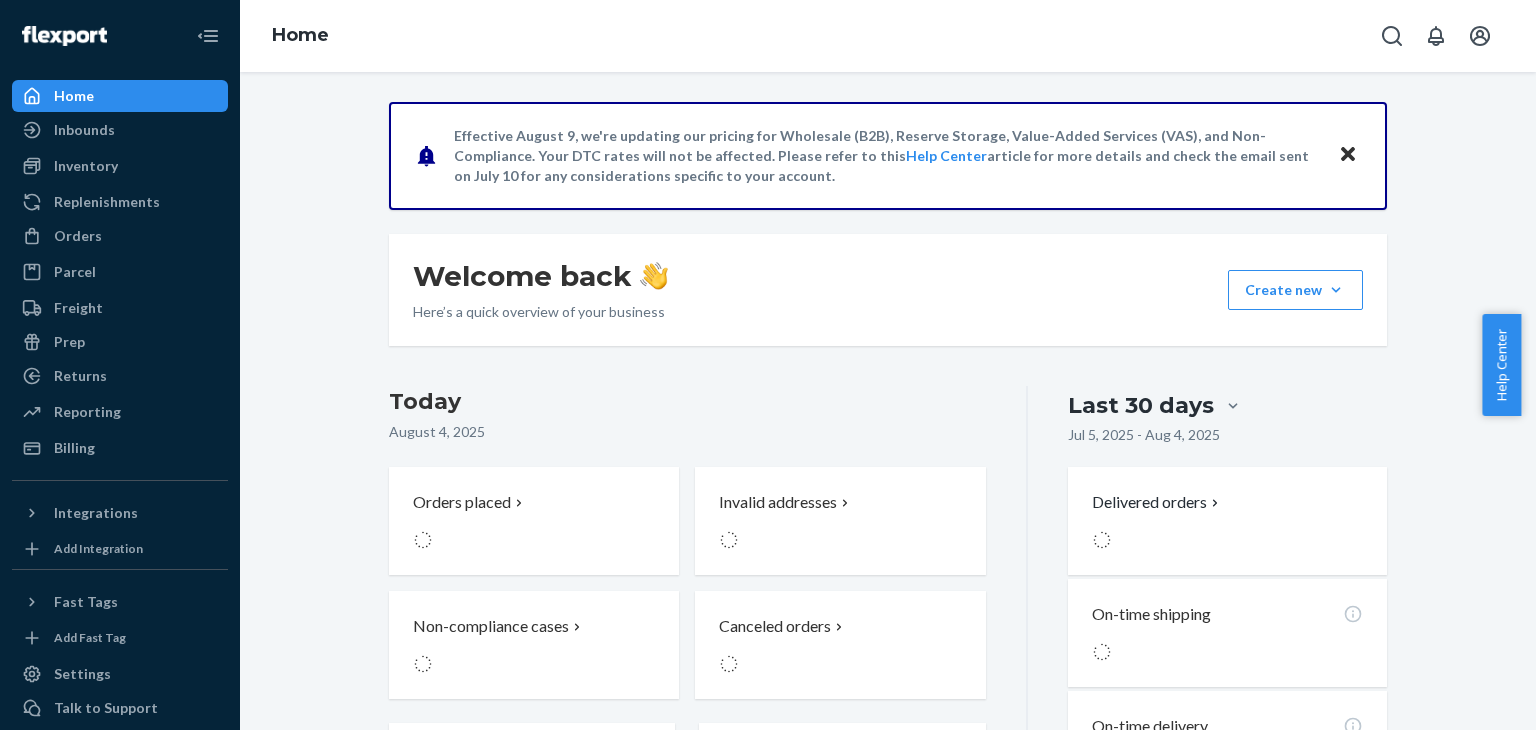 scroll, scrollTop: 0, scrollLeft: 0, axis: both 